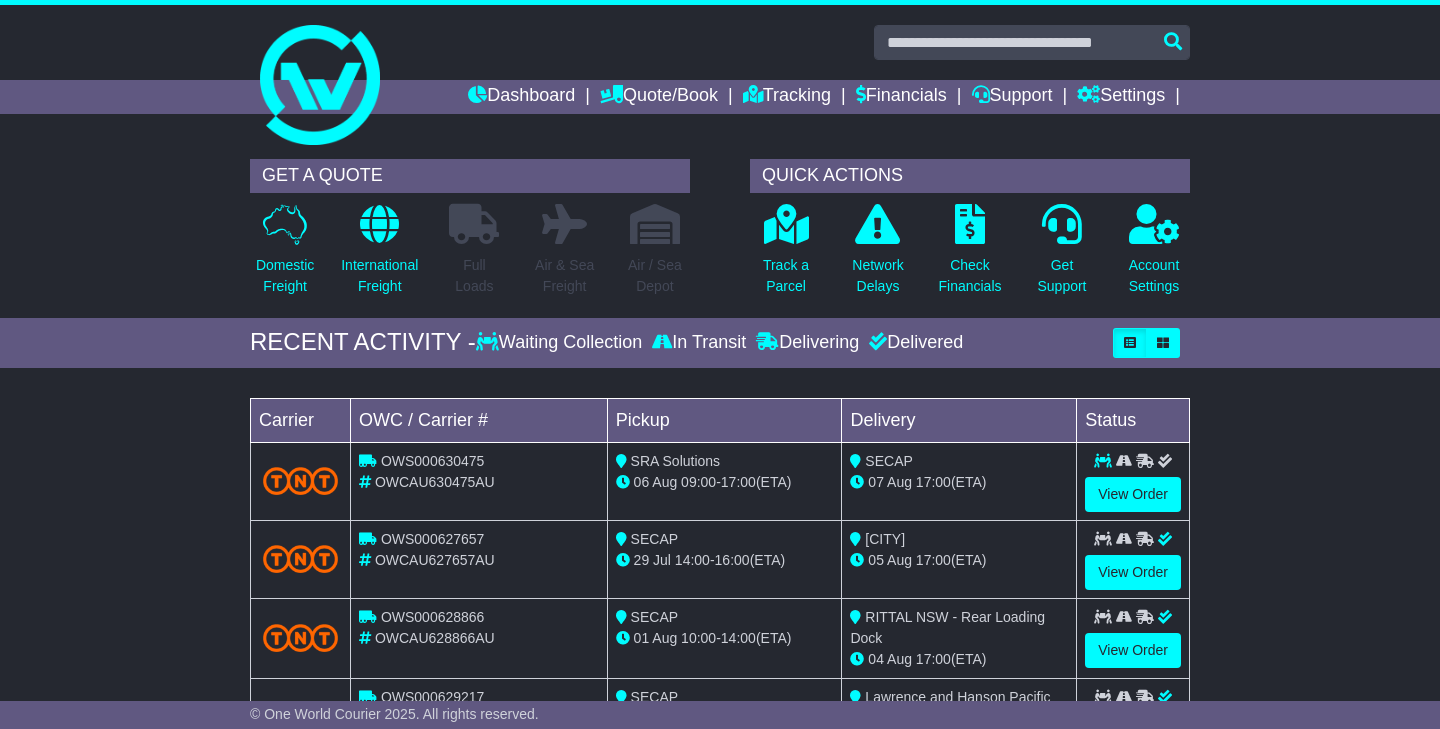 scroll, scrollTop: 82, scrollLeft: 0, axis: vertical 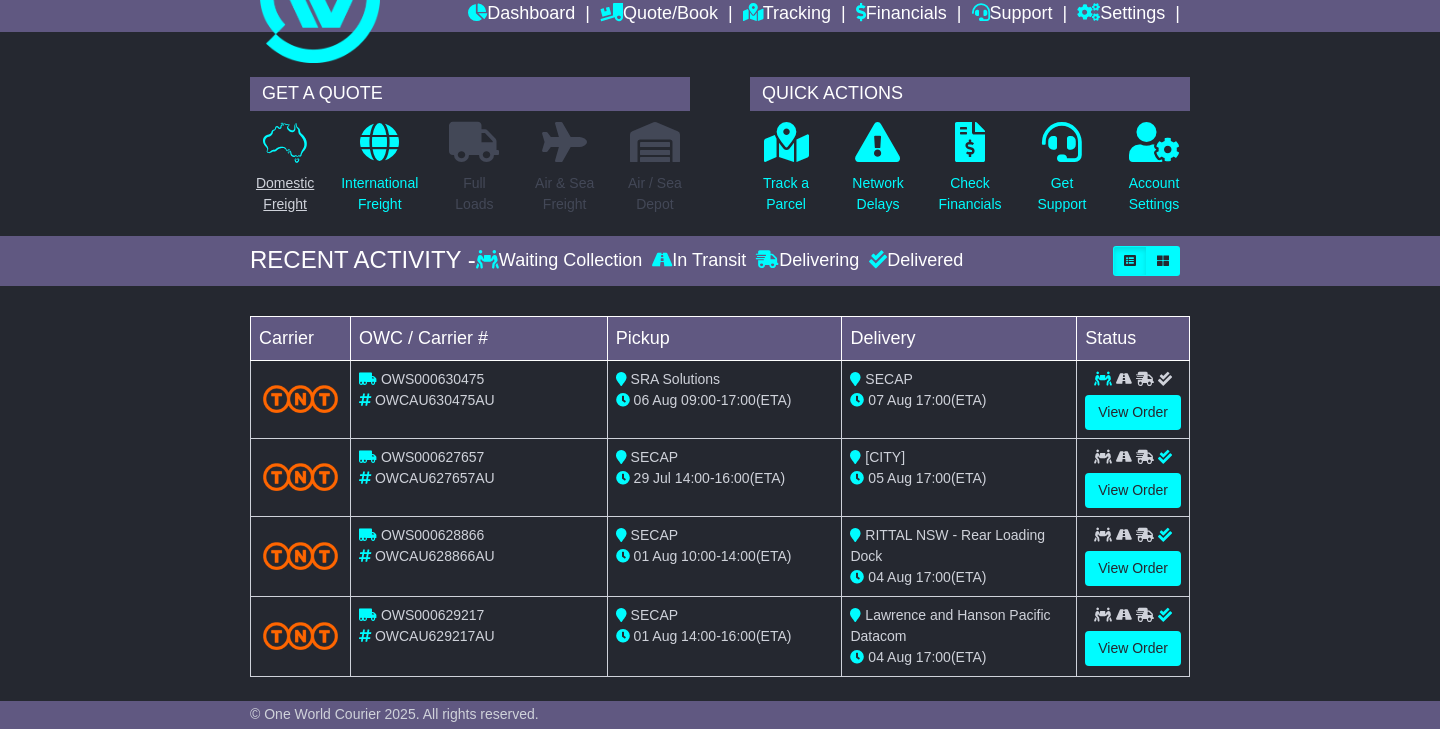 click on "Domestic Freight" at bounding box center [285, 194] 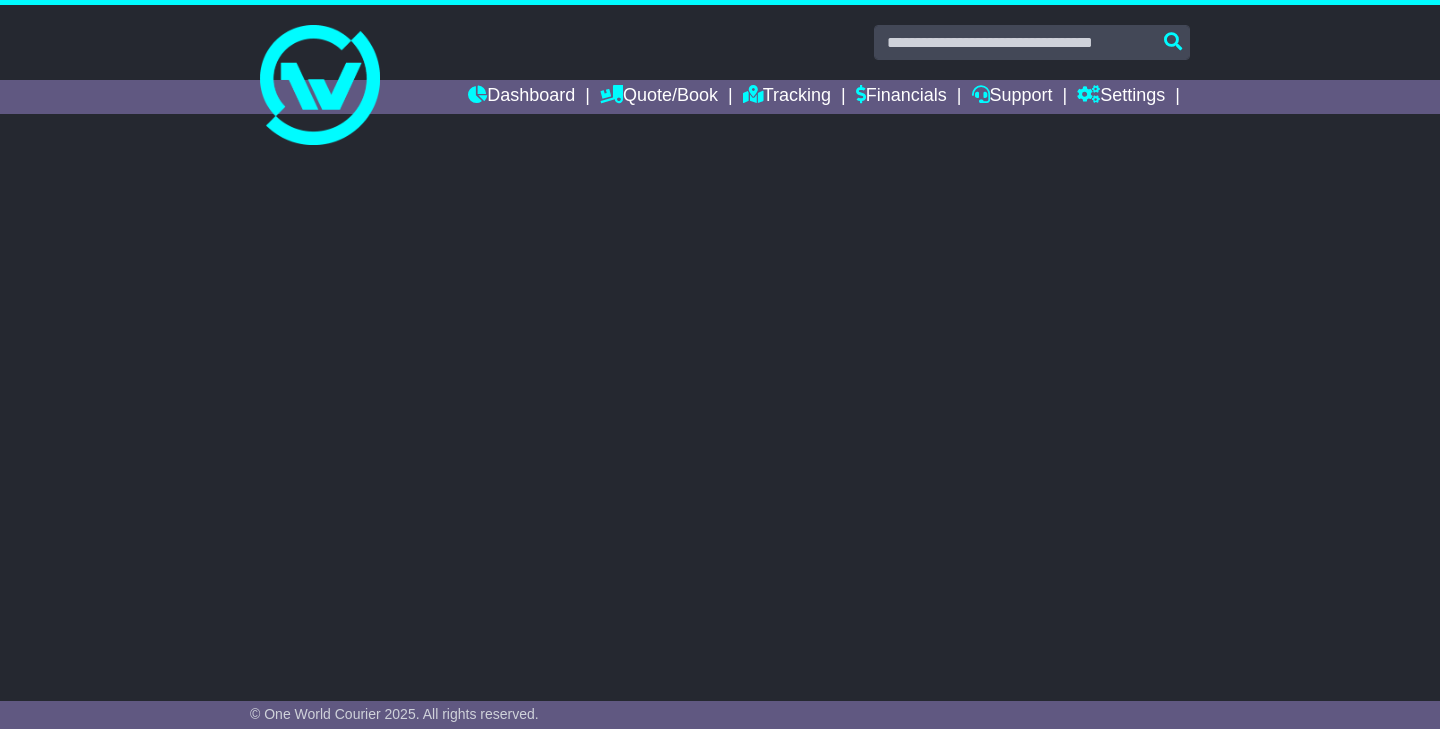 scroll, scrollTop: 0, scrollLeft: 0, axis: both 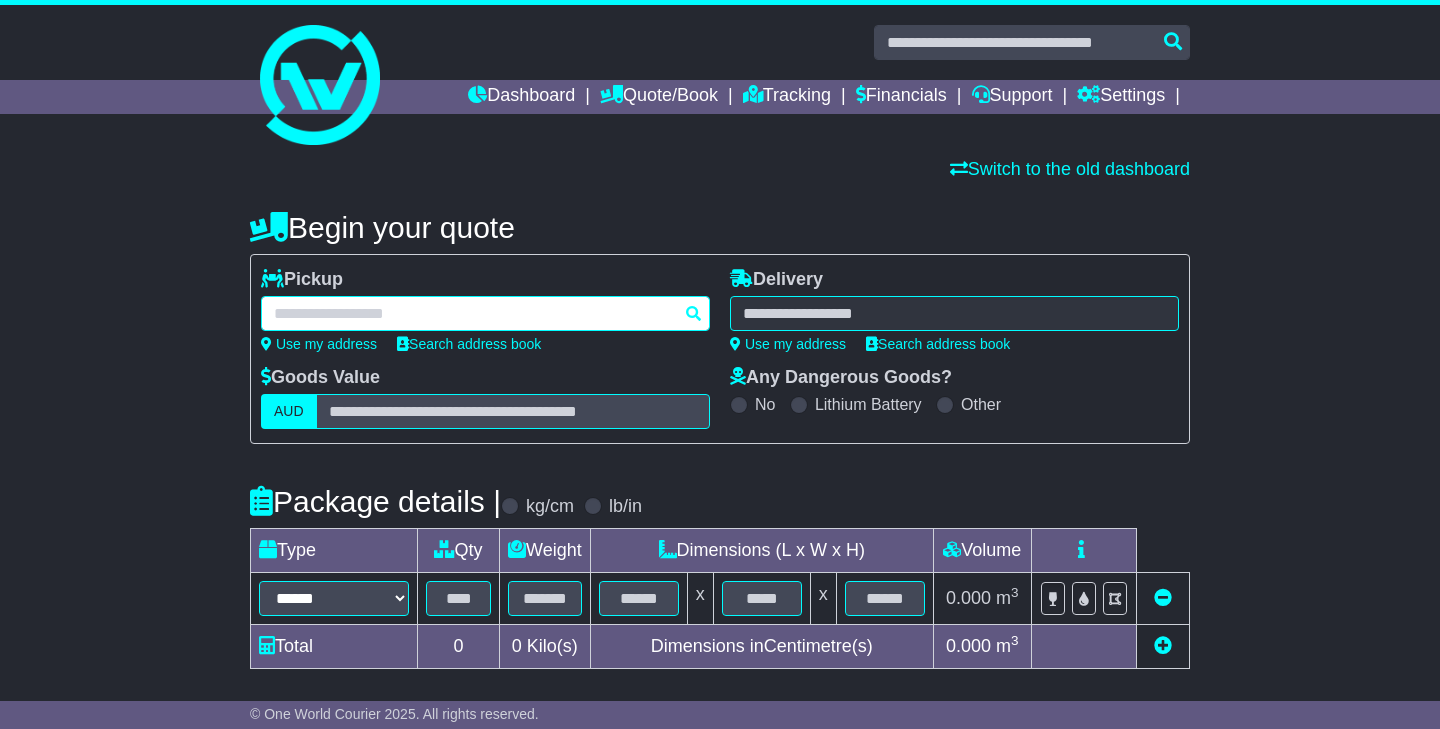 click at bounding box center (485, 313) 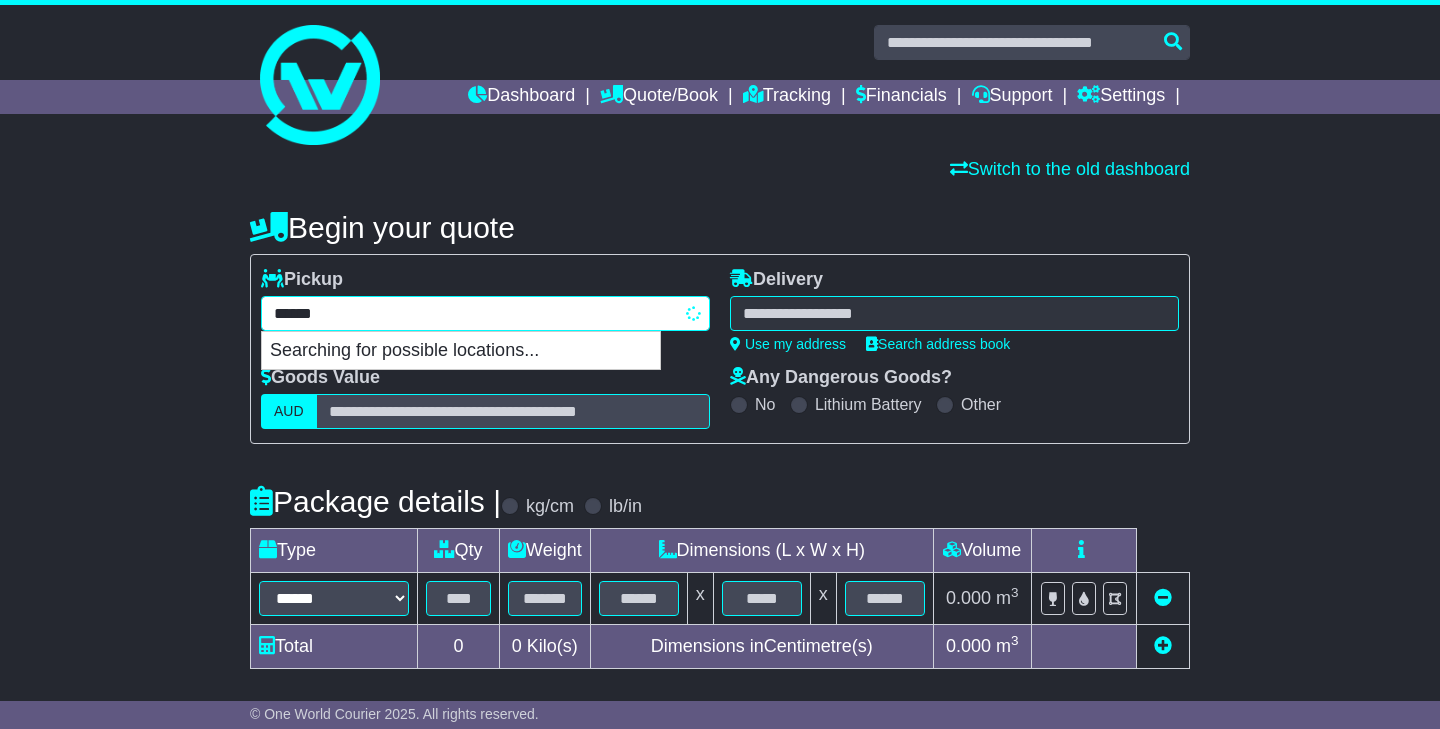 type on "*******" 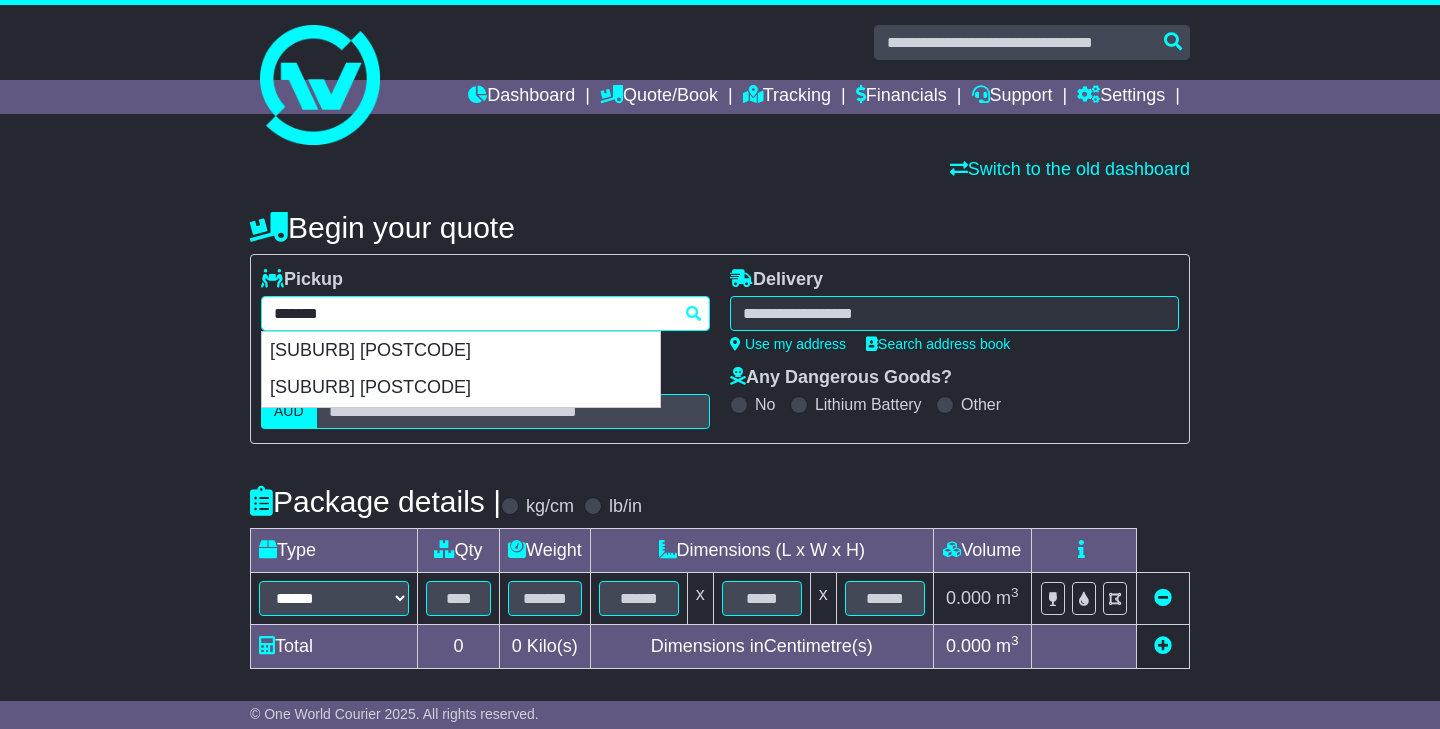 drag, startPoint x: 379, startPoint y: 354, endPoint x: 876, endPoint y: 327, distance: 497.73285 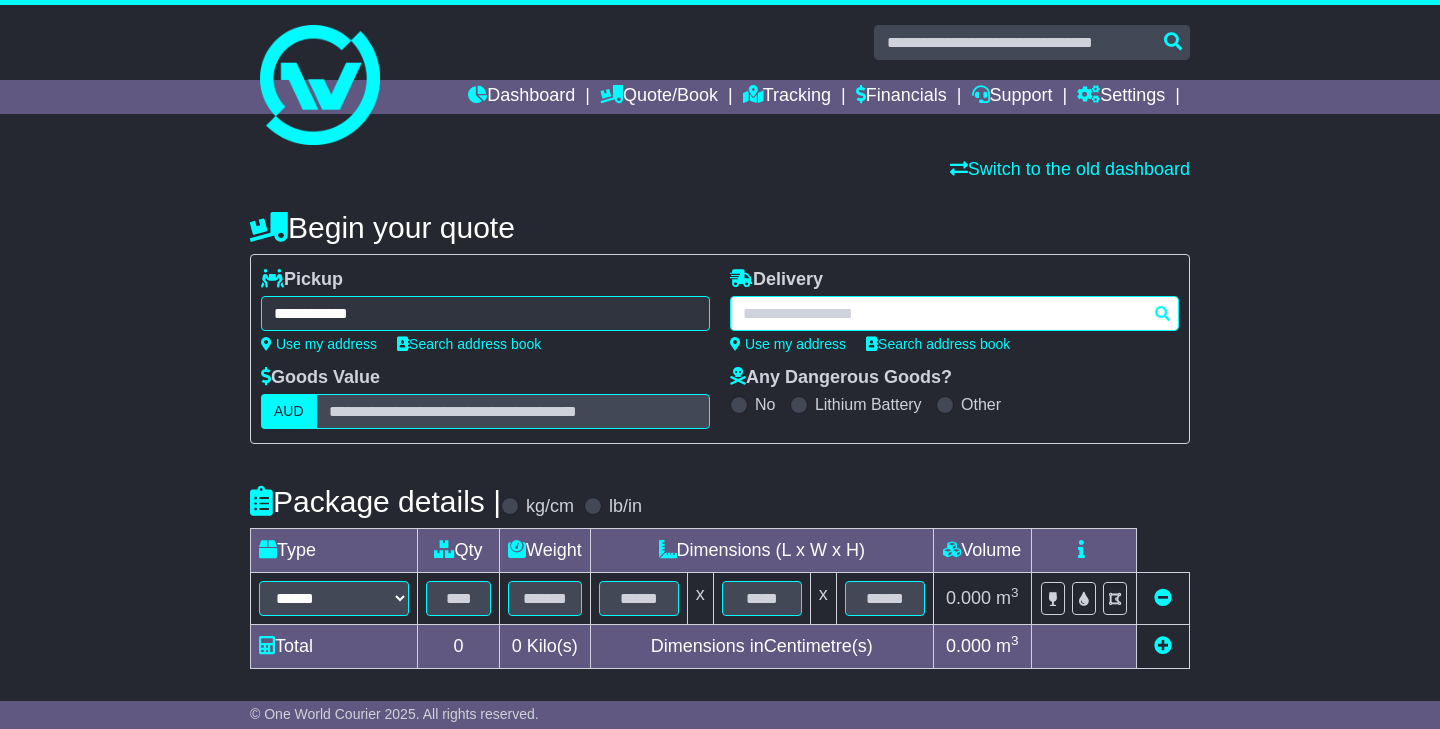 click at bounding box center (954, 313) 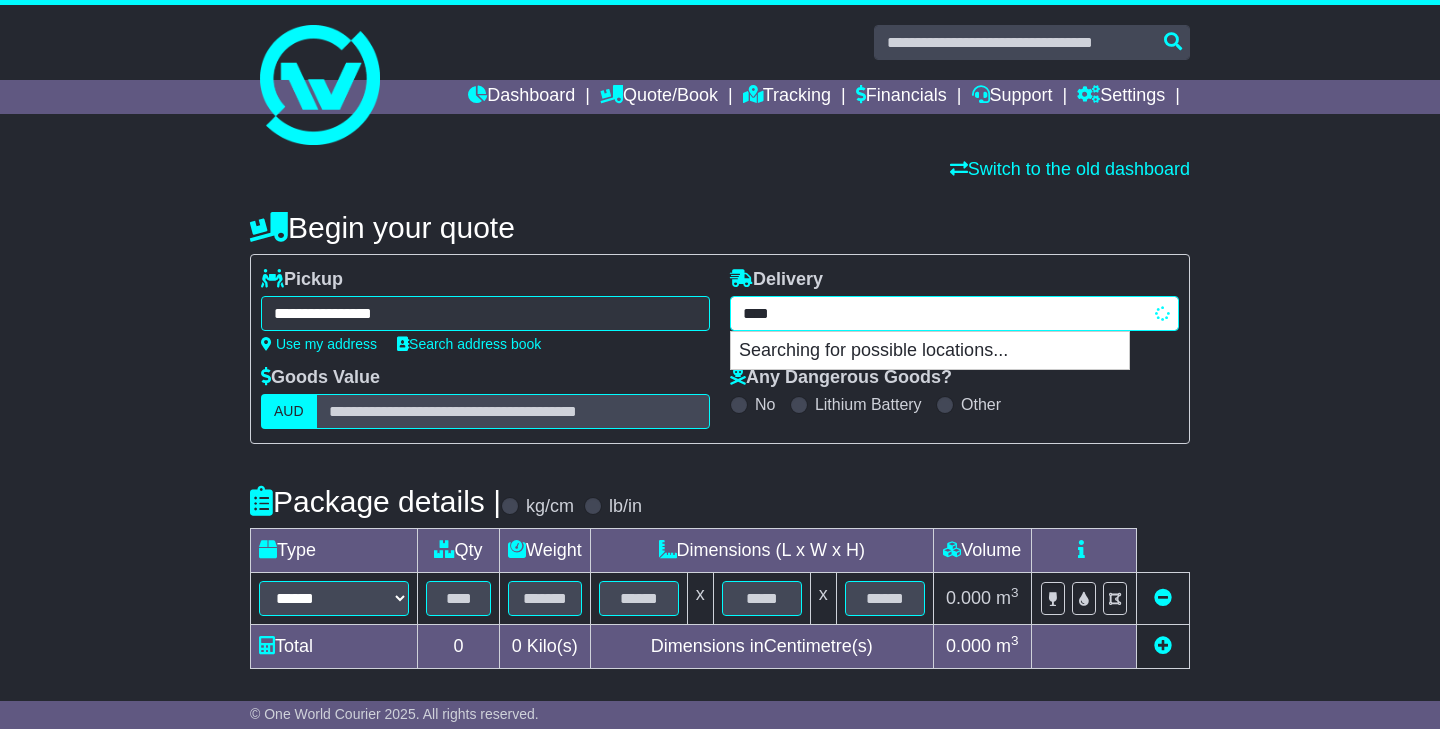 type on "*****" 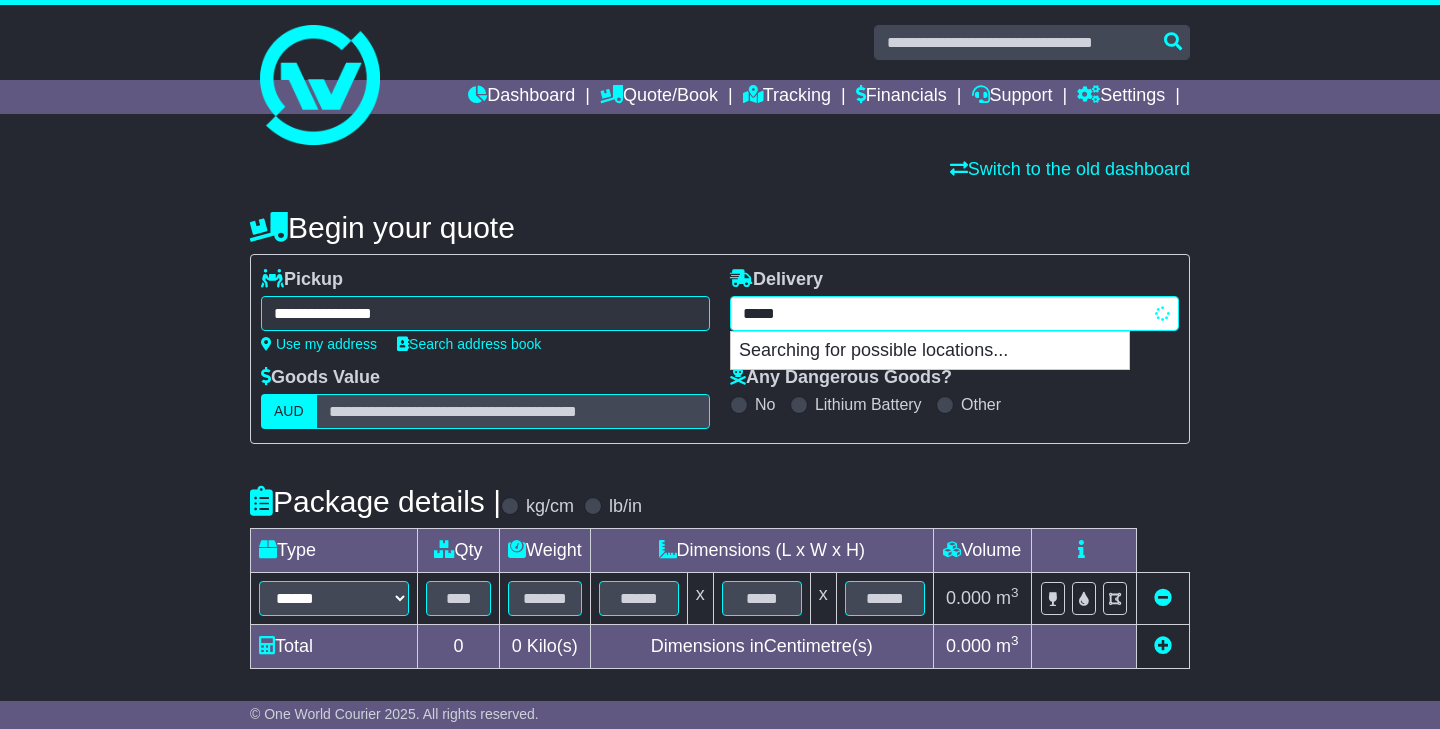 type on "********" 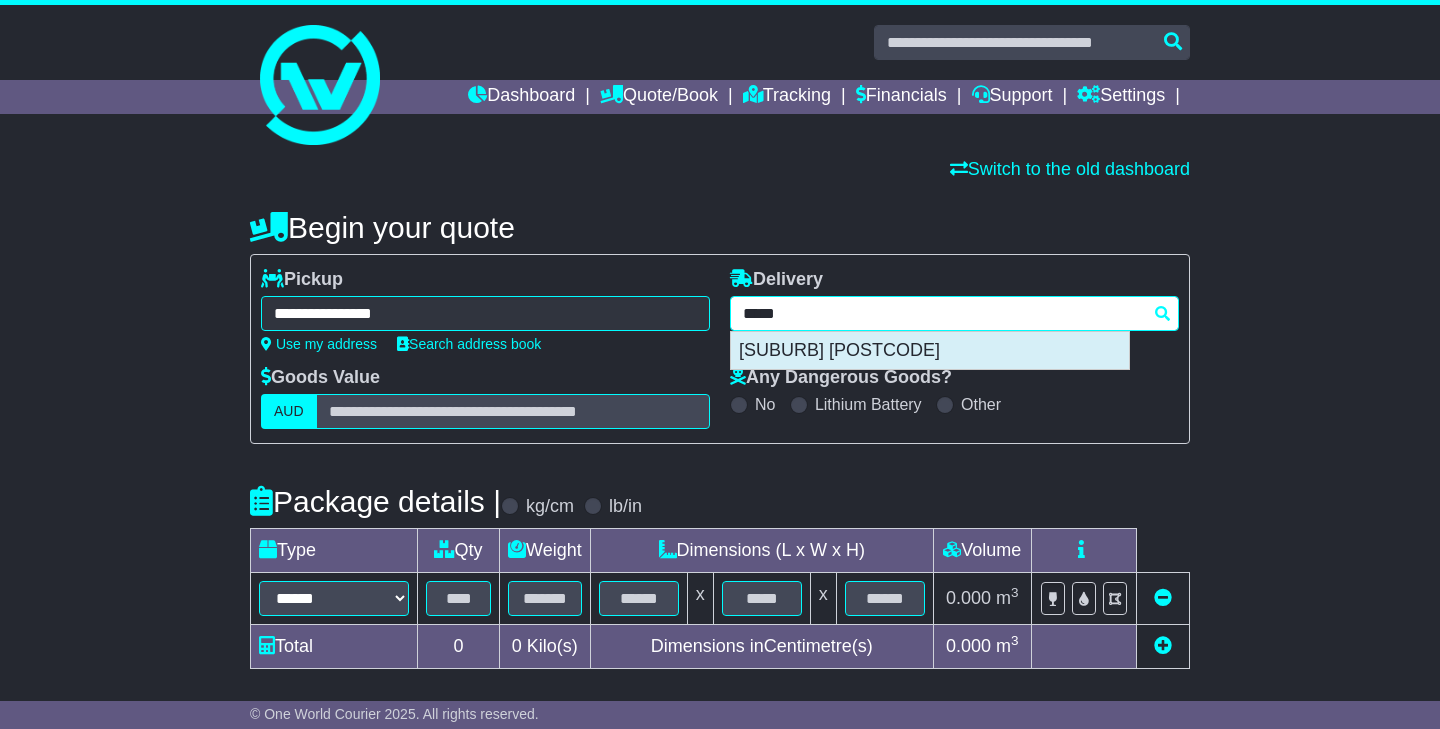 click on "[SUBURB] [POSTCODE]" at bounding box center (930, 351) 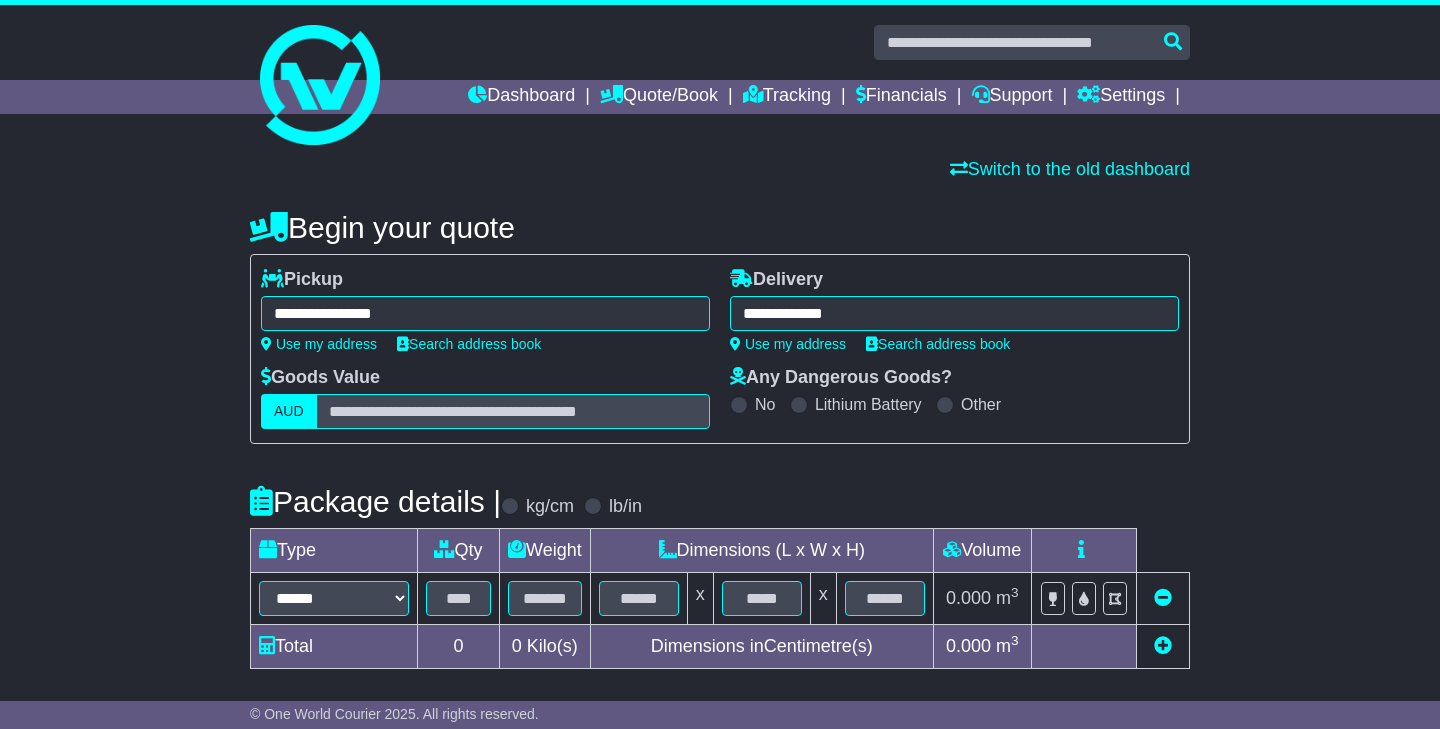 type on "**********" 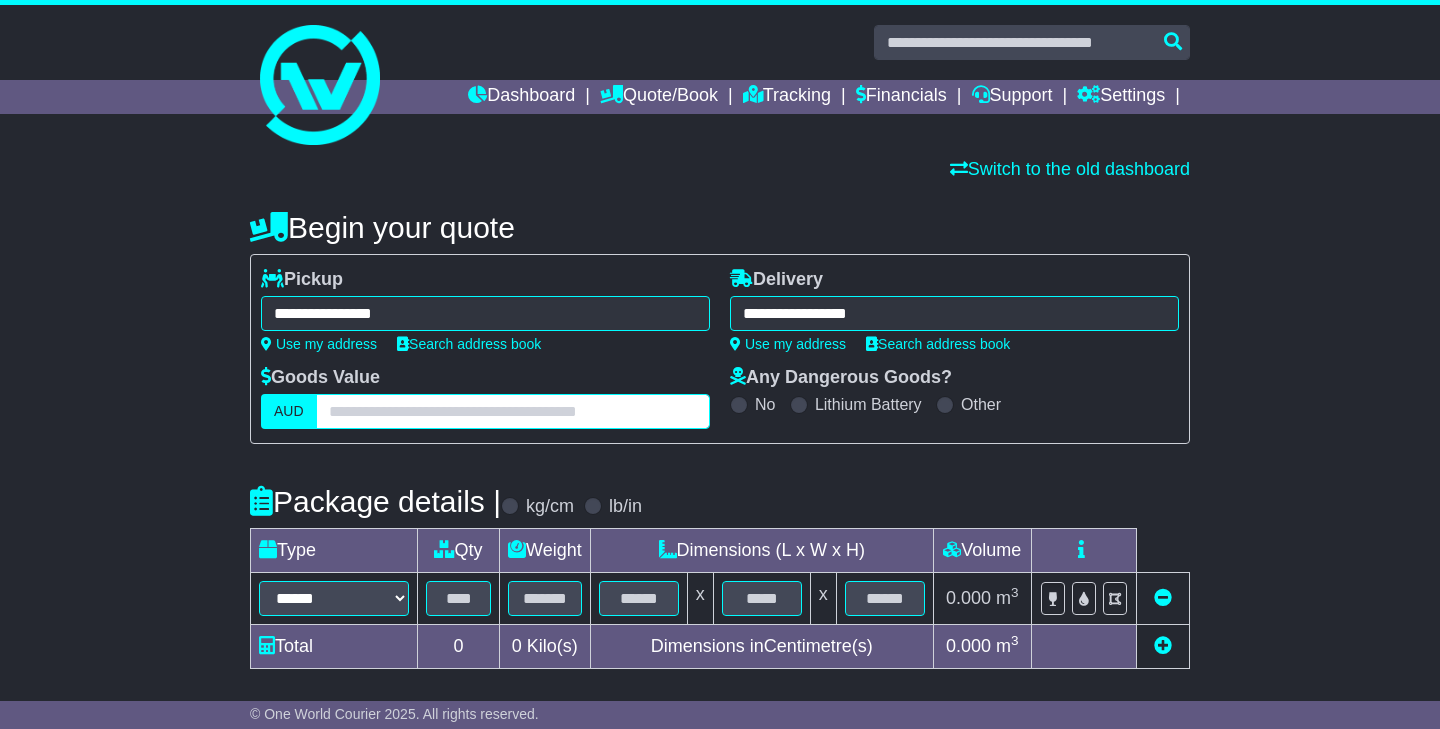 click at bounding box center (513, 411) 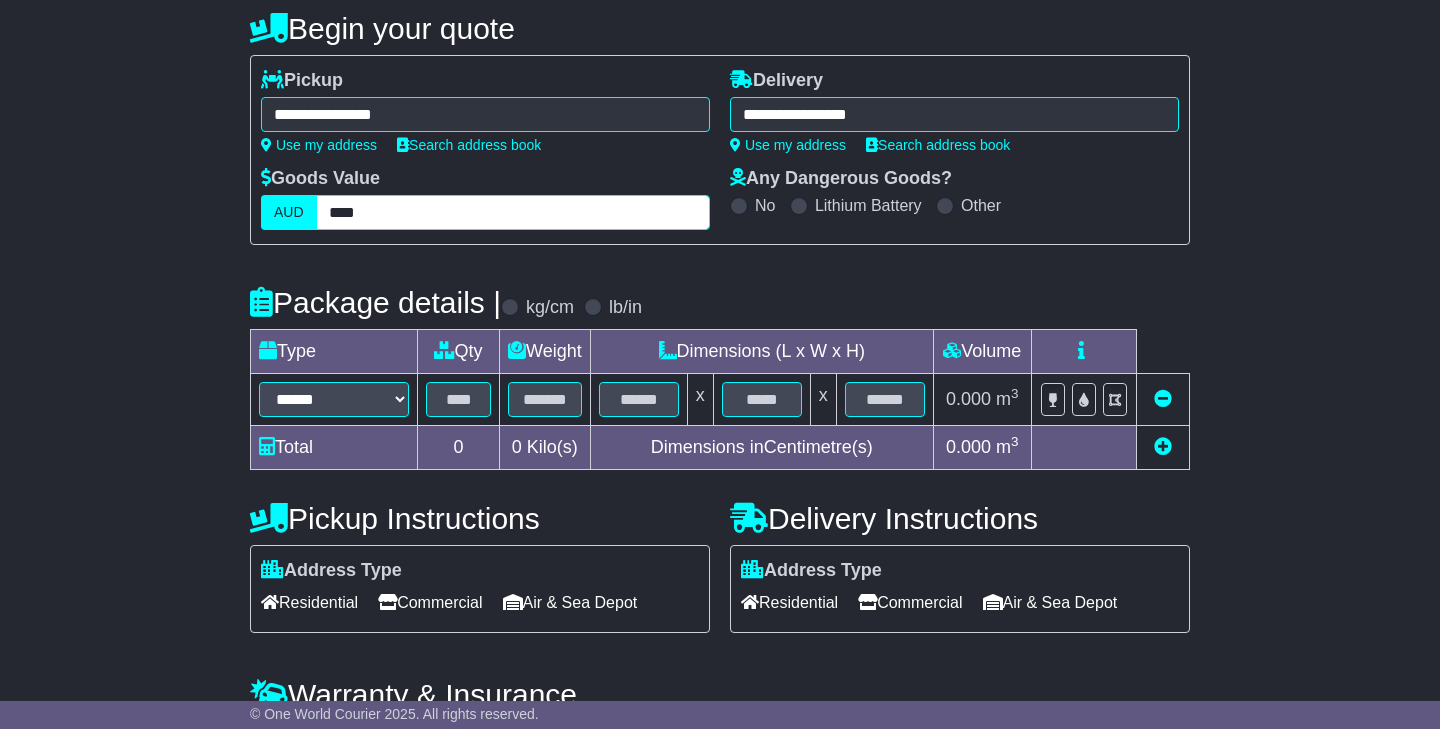 scroll, scrollTop: 197, scrollLeft: 0, axis: vertical 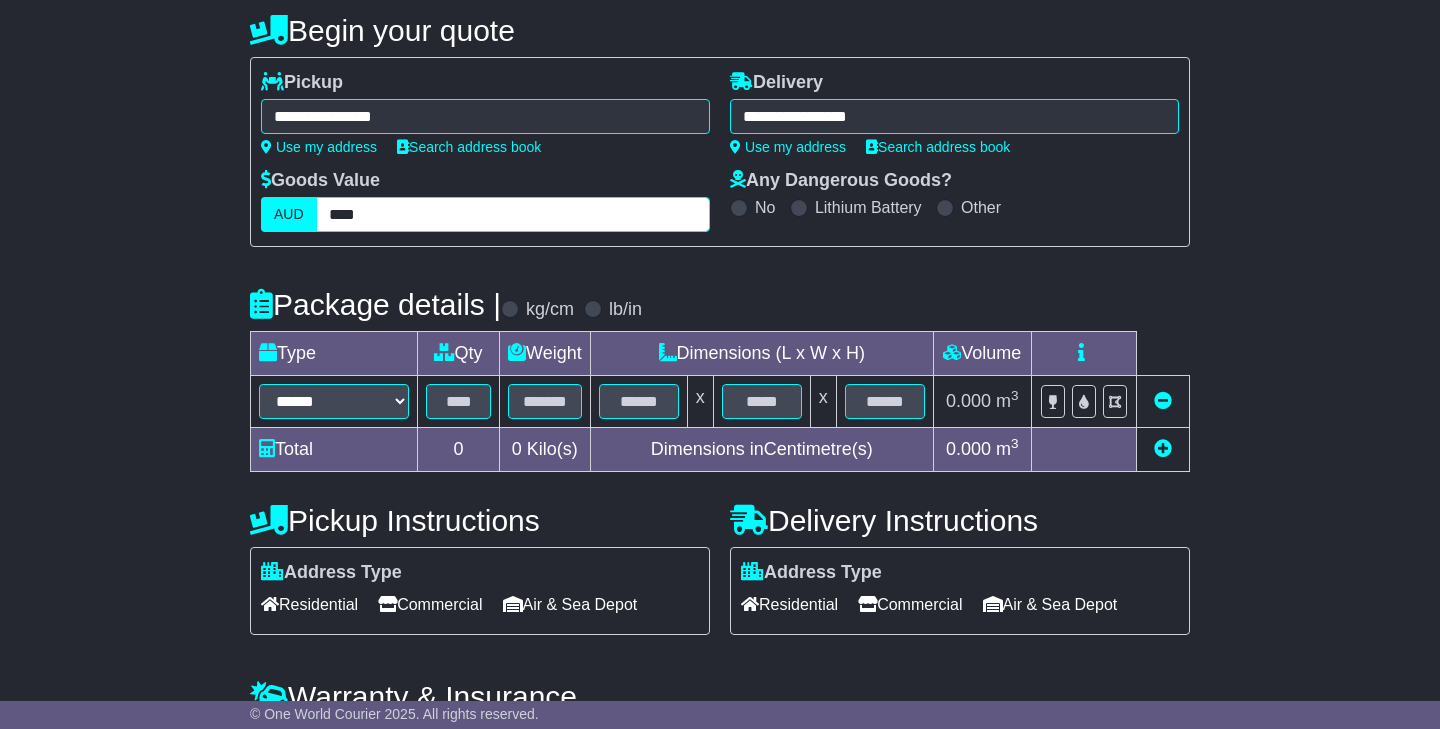 type on "****" 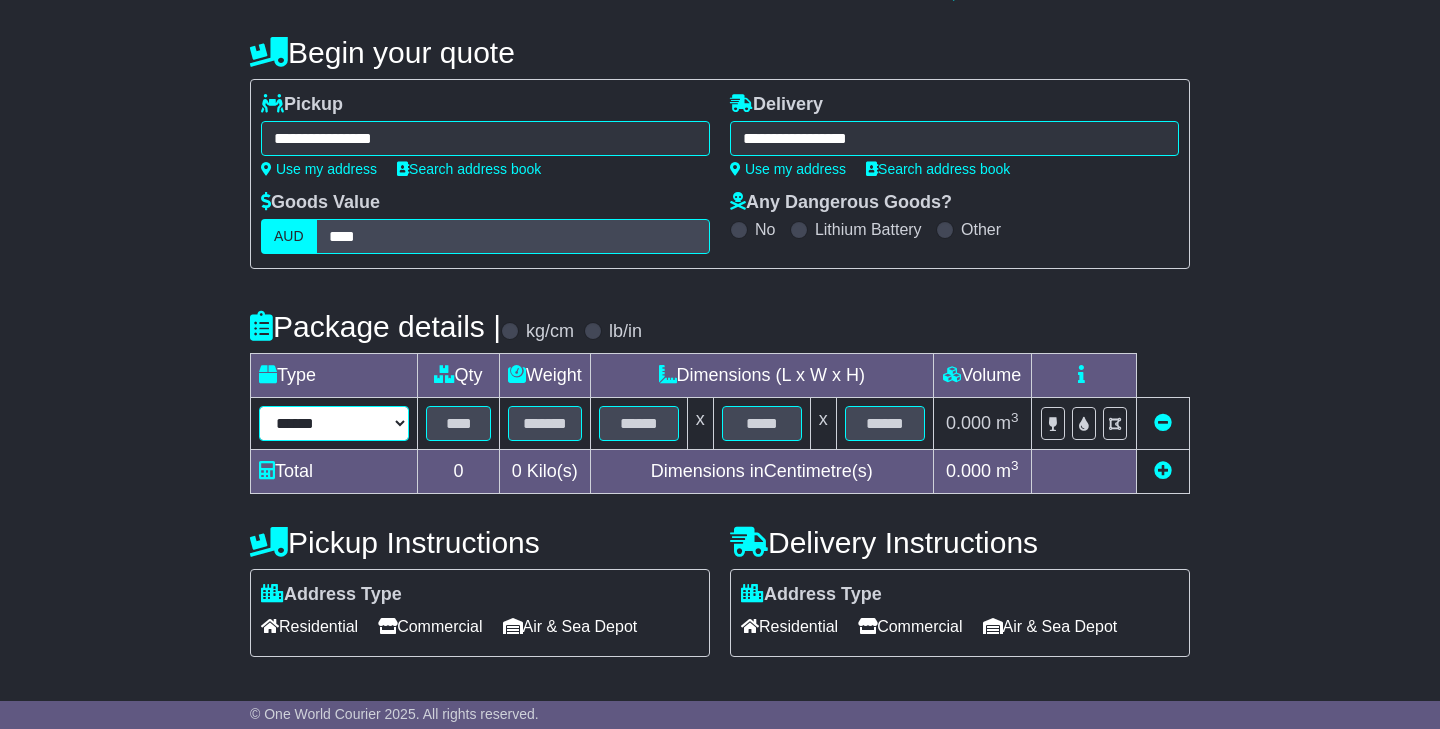 scroll, scrollTop: 171, scrollLeft: 0, axis: vertical 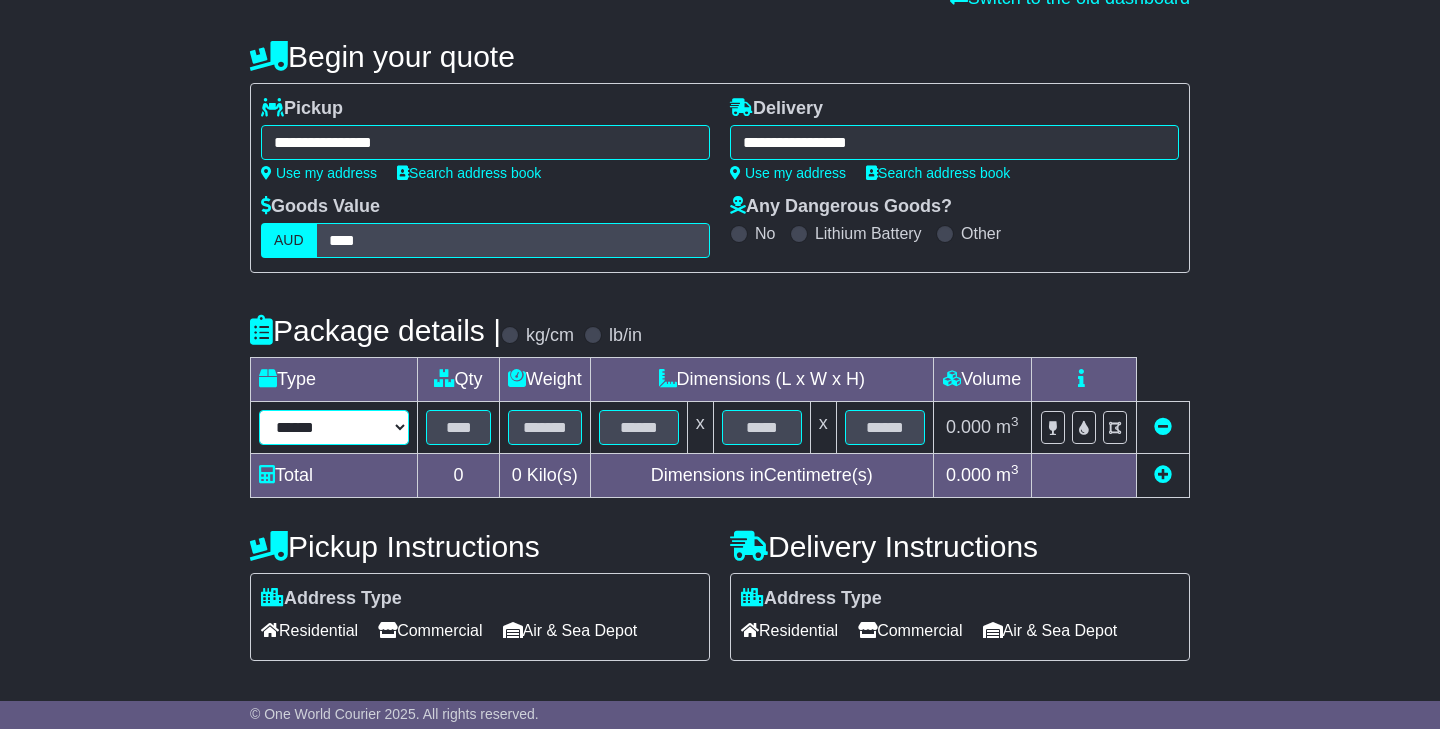 select on "*****" 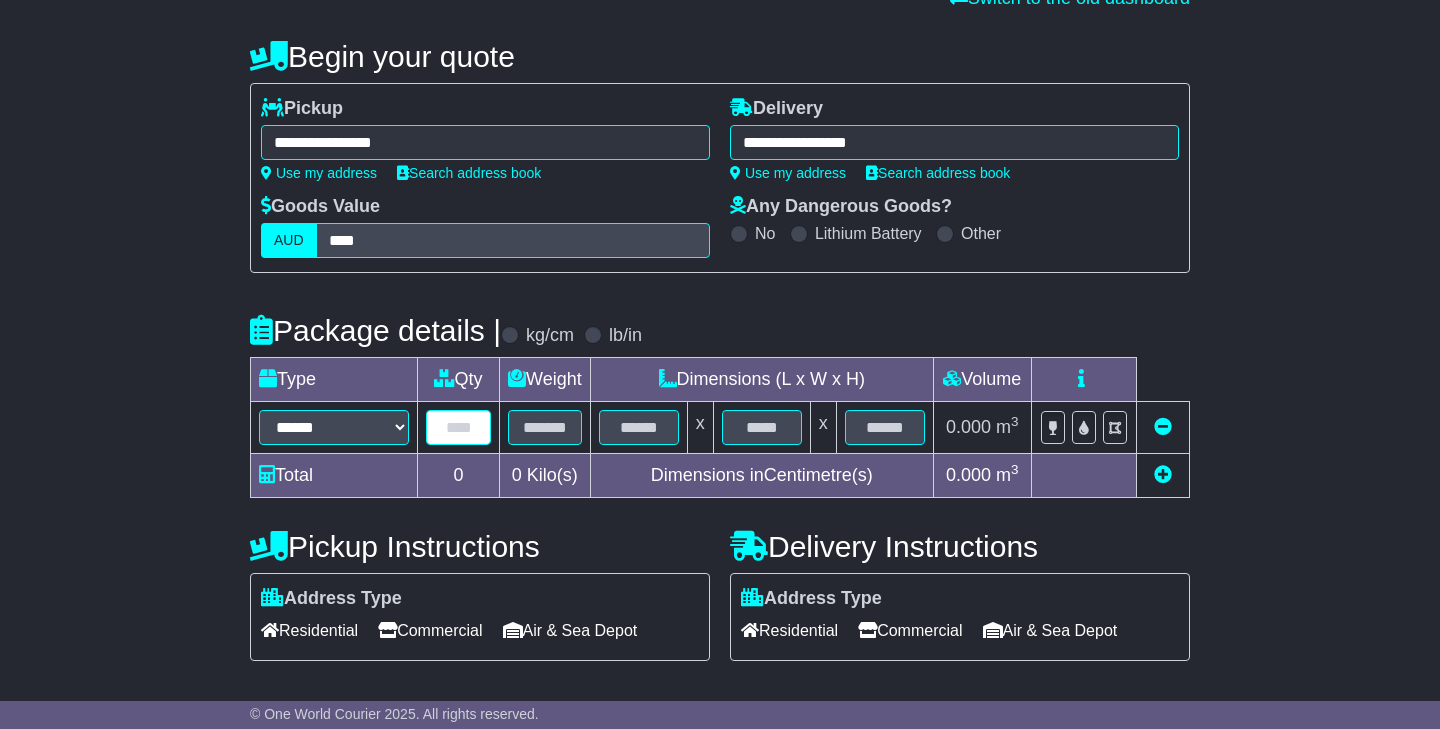 click at bounding box center [458, 427] 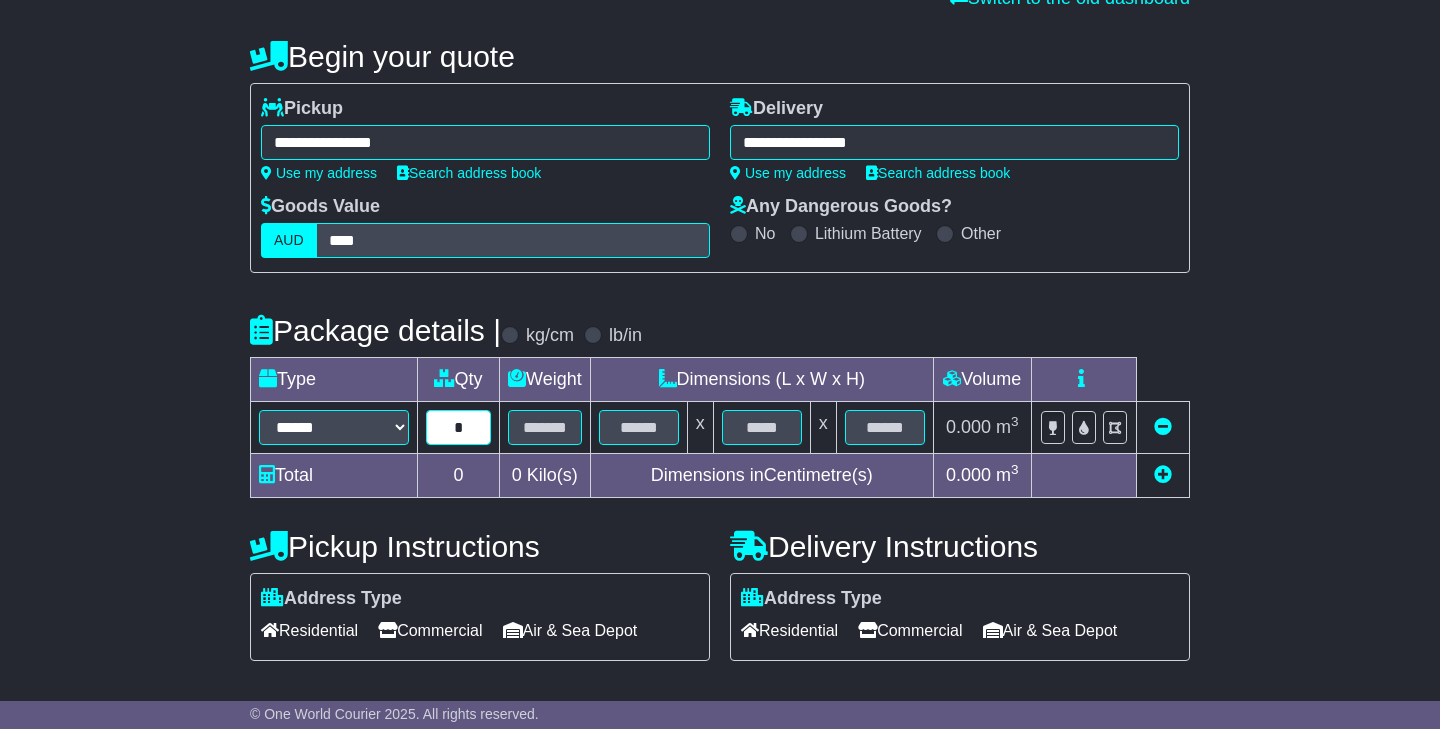 type on "*" 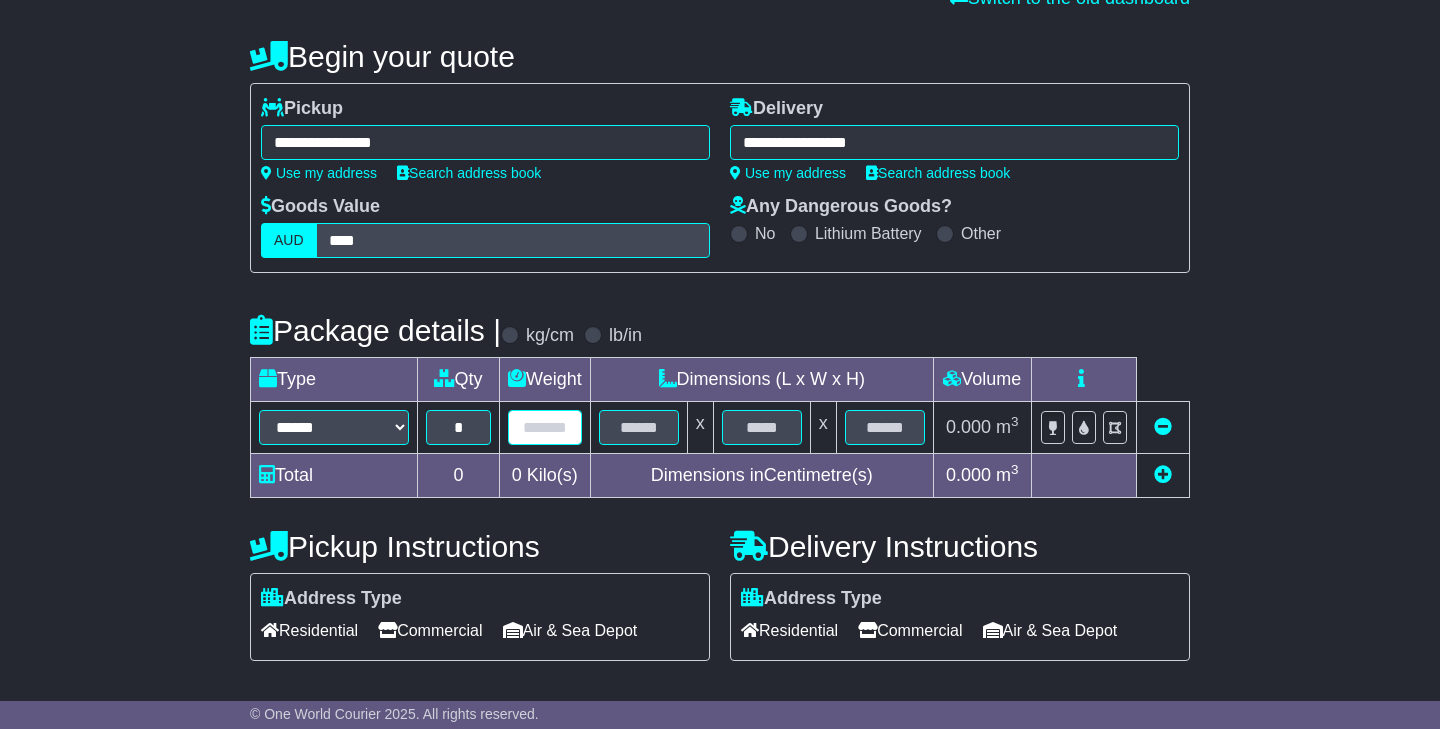 click at bounding box center (545, 427) 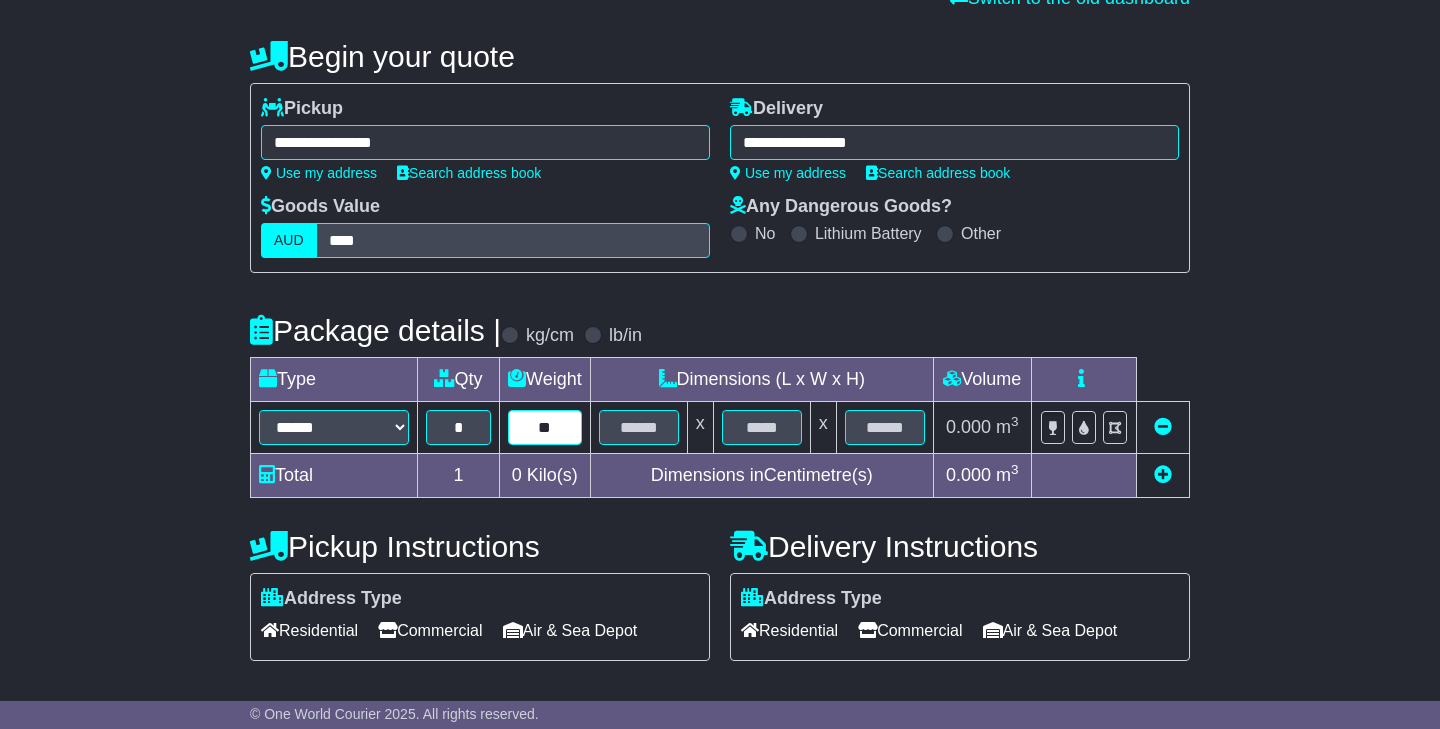 type on "**" 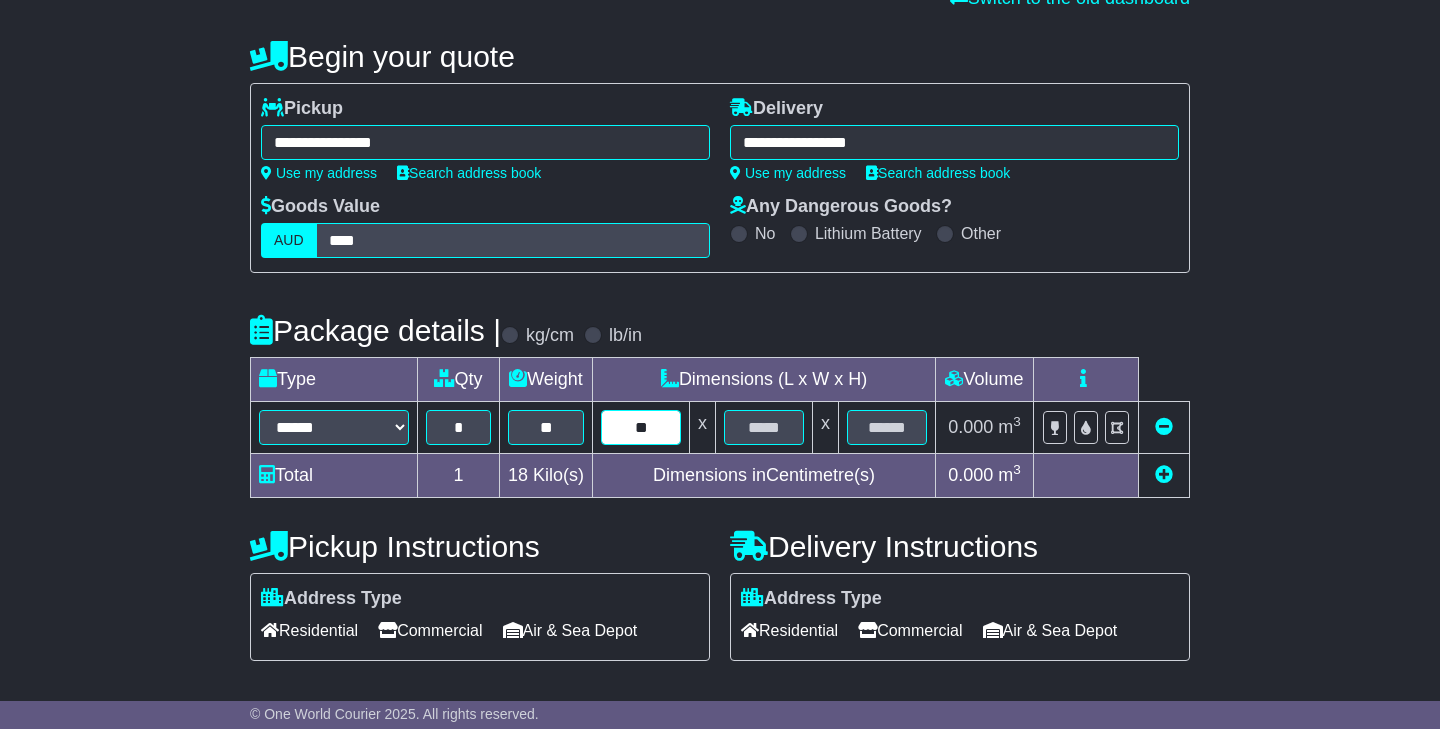 type on "*" 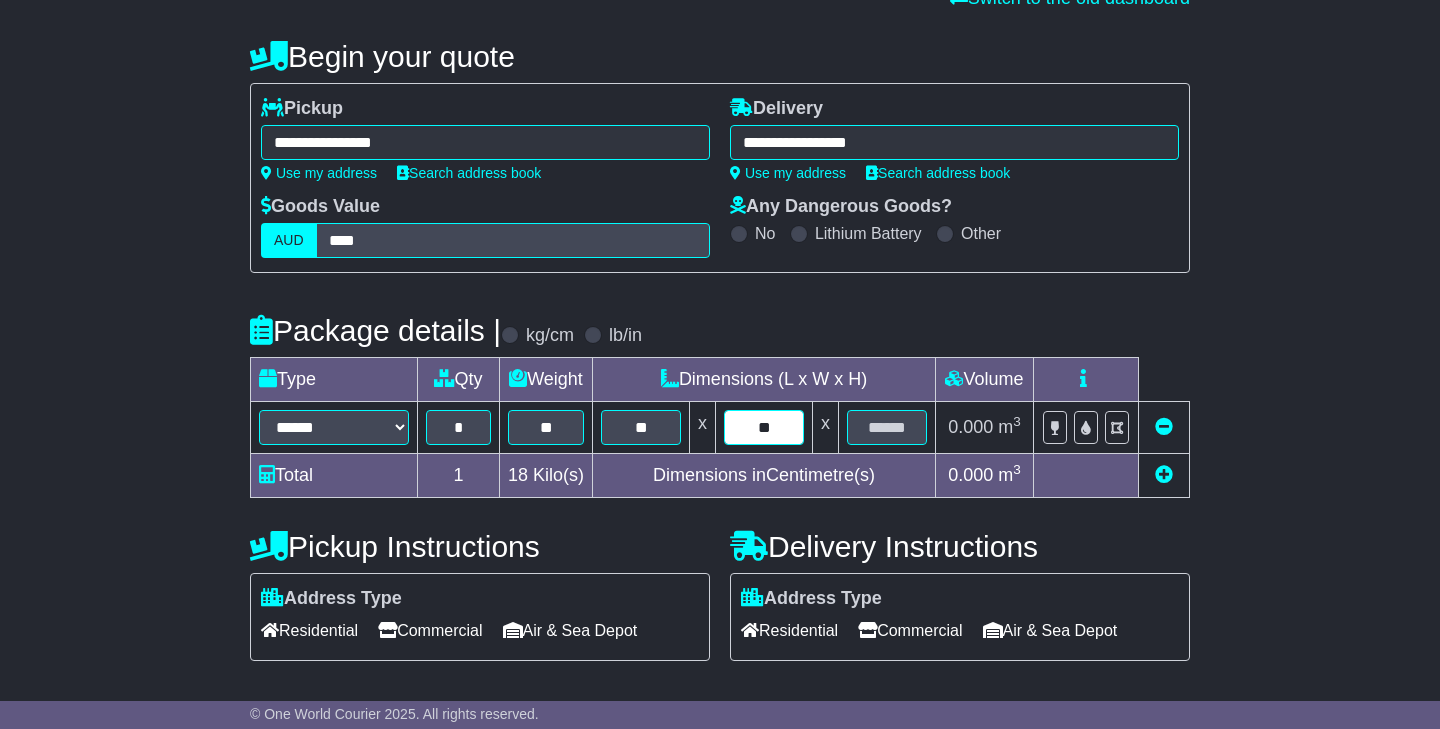 type on "**" 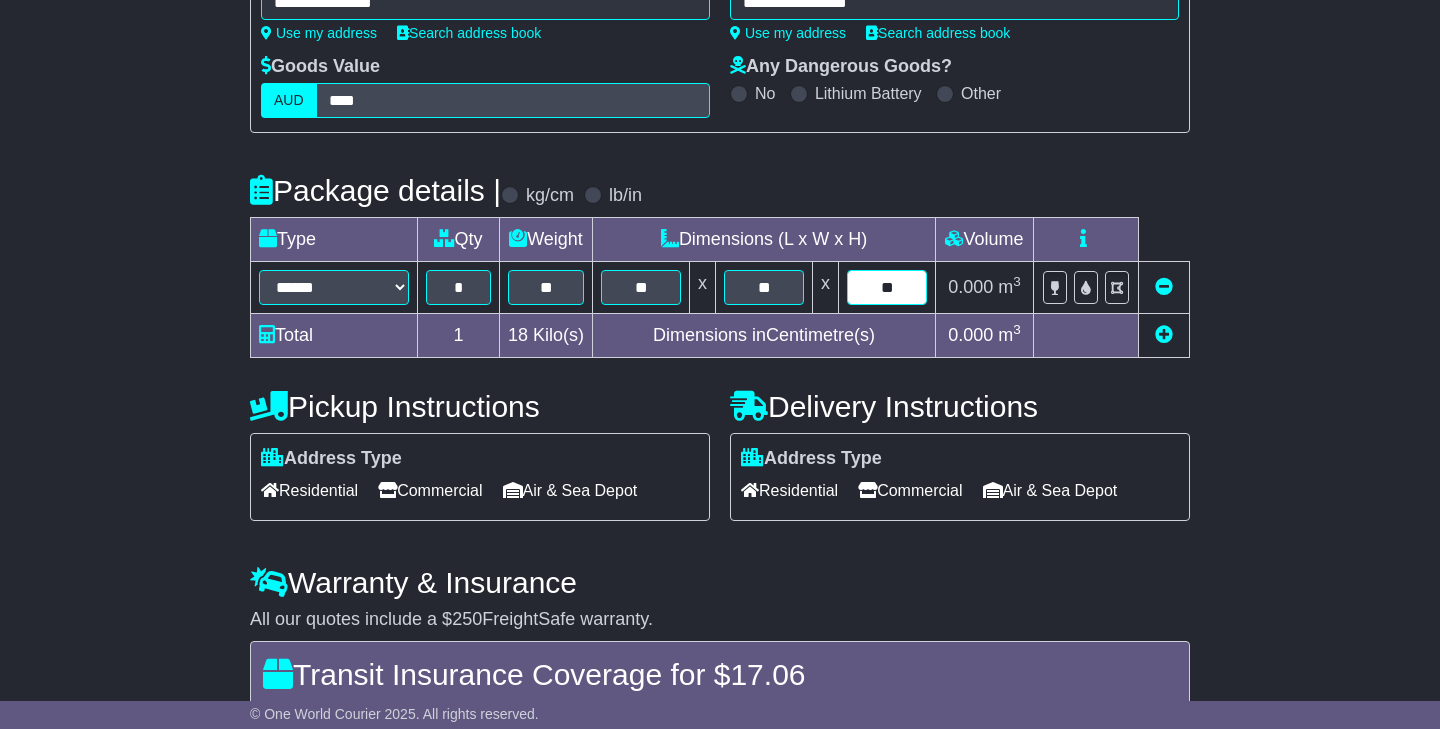 scroll, scrollTop: 326, scrollLeft: 0, axis: vertical 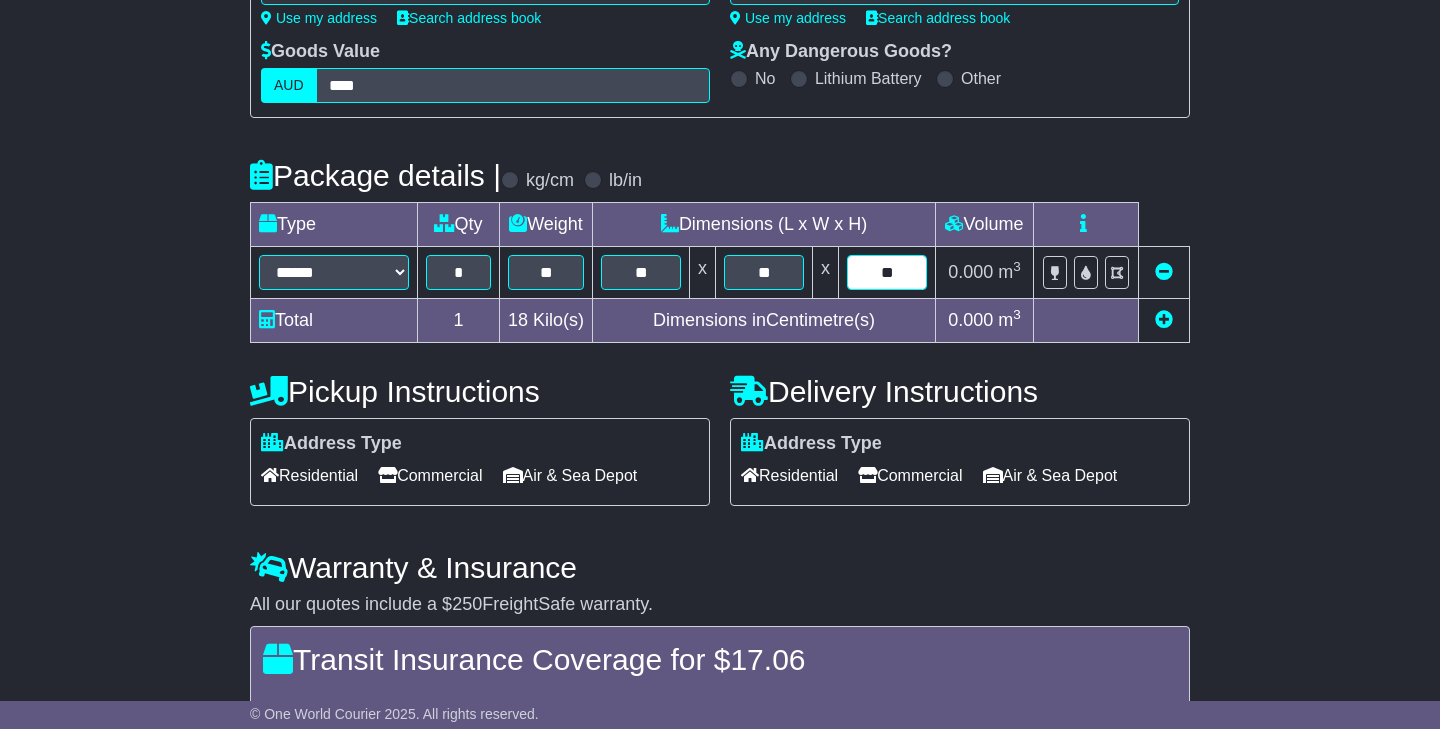 type on "**" 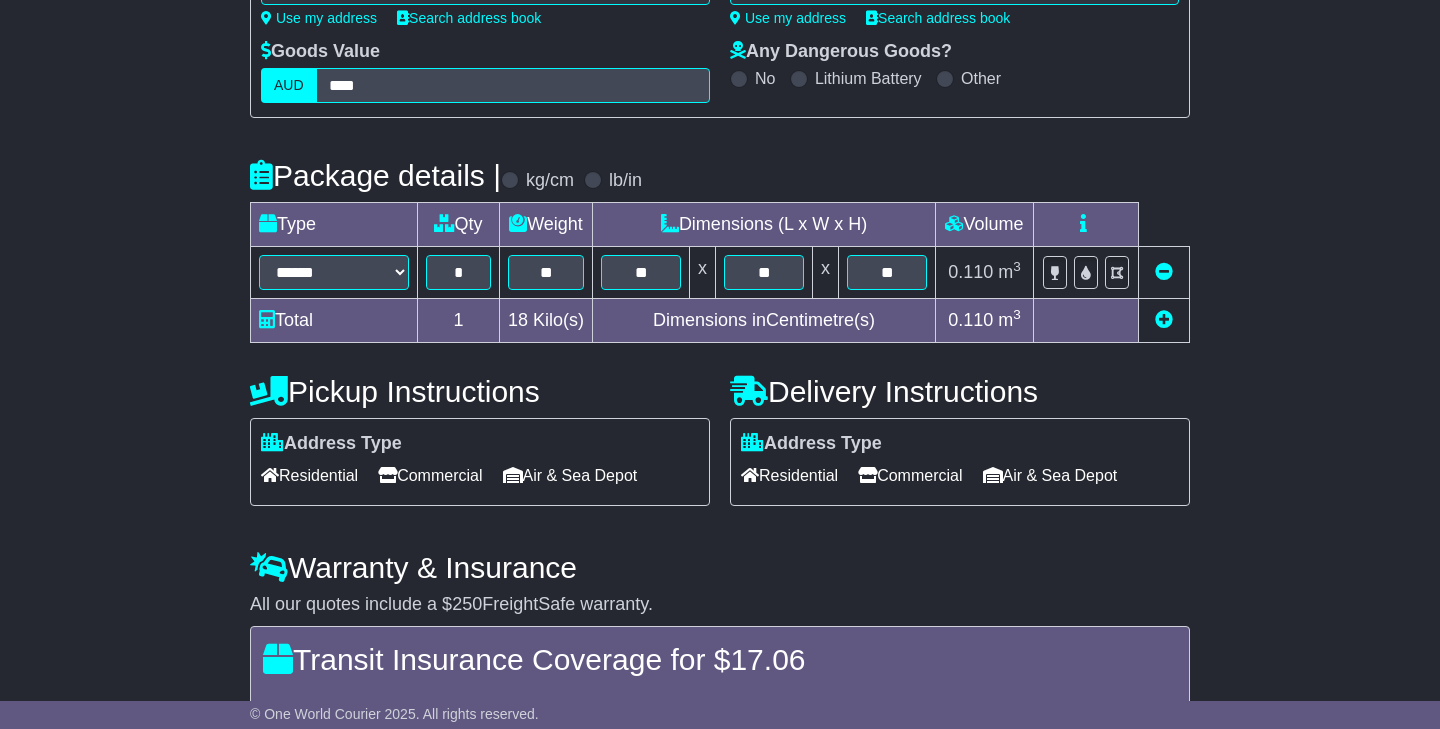 click on "Commercial" at bounding box center [430, 475] 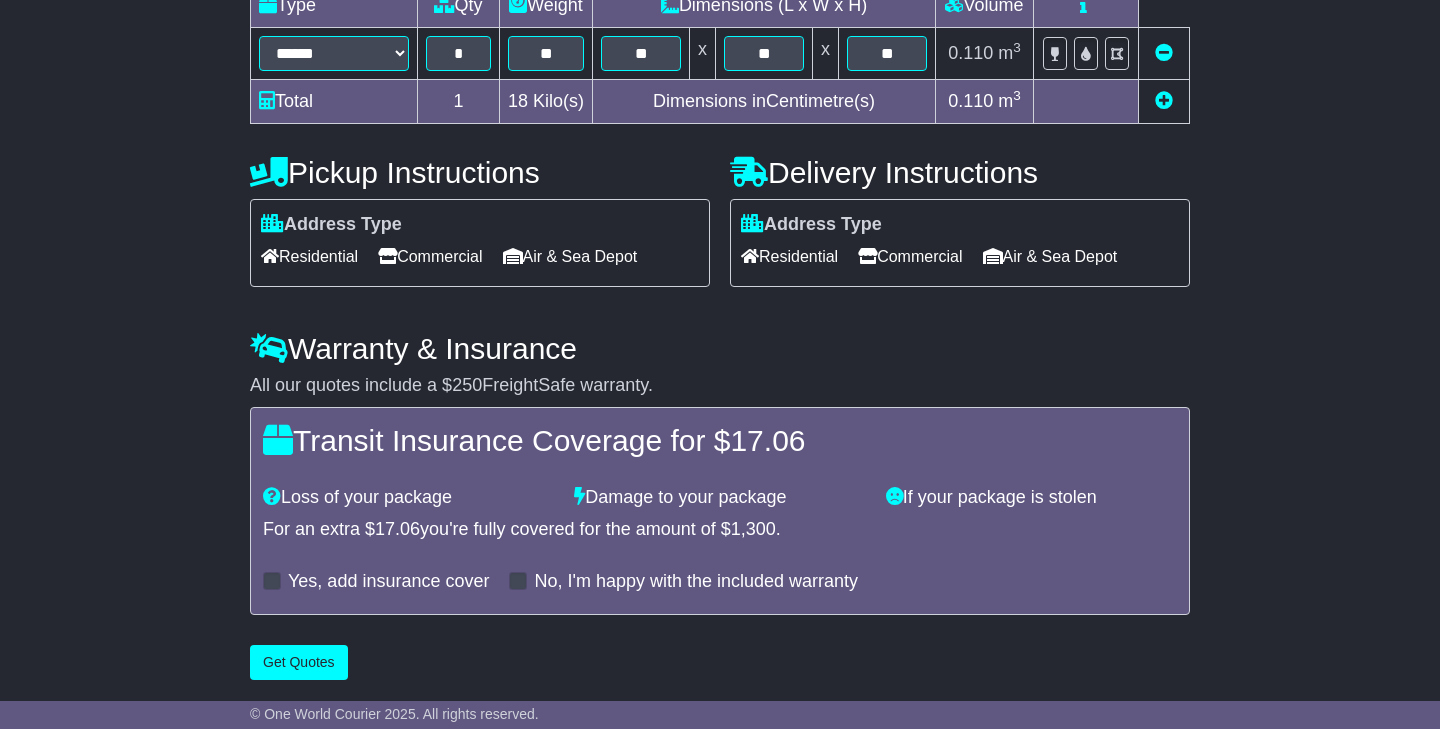 scroll, scrollTop: 543, scrollLeft: 0, axis: vertical 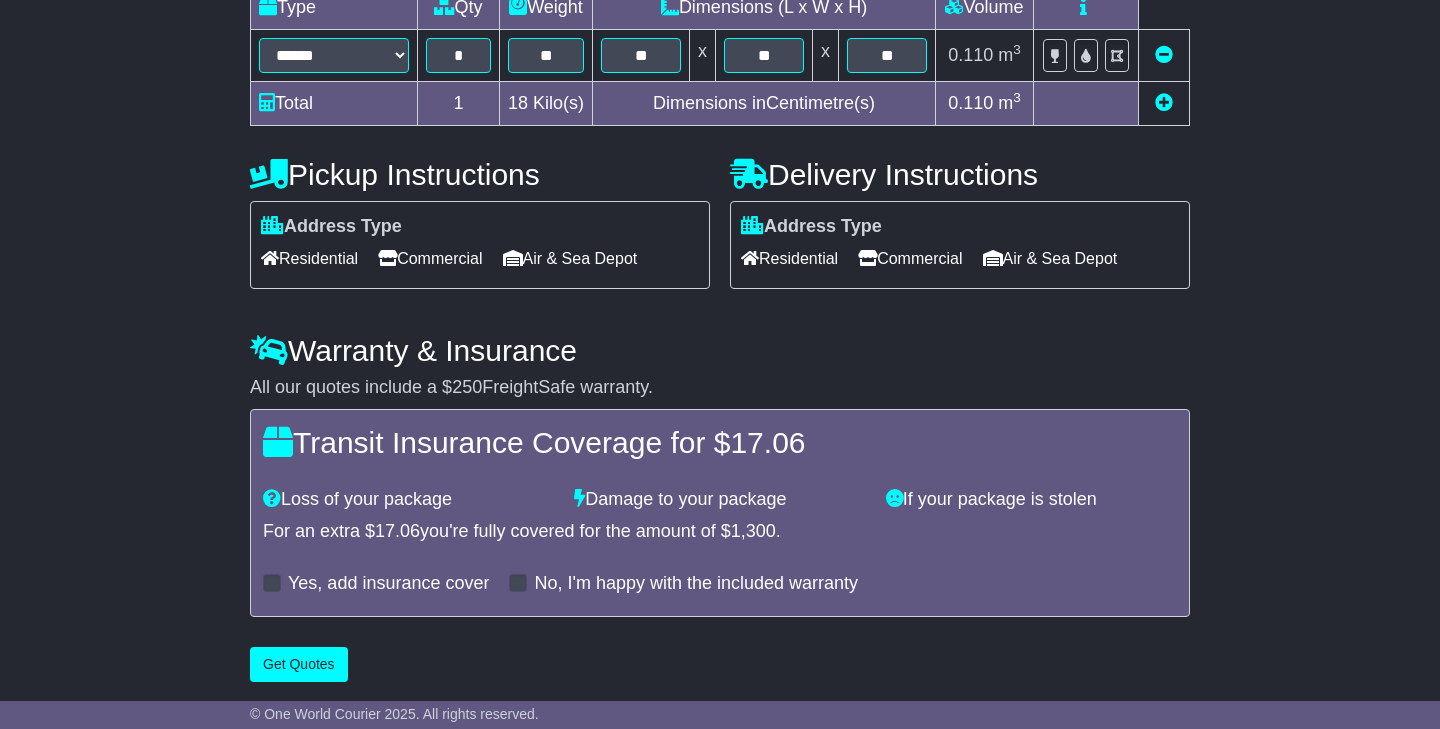 click on "Get Quotes" at bounding box center [299, 664] 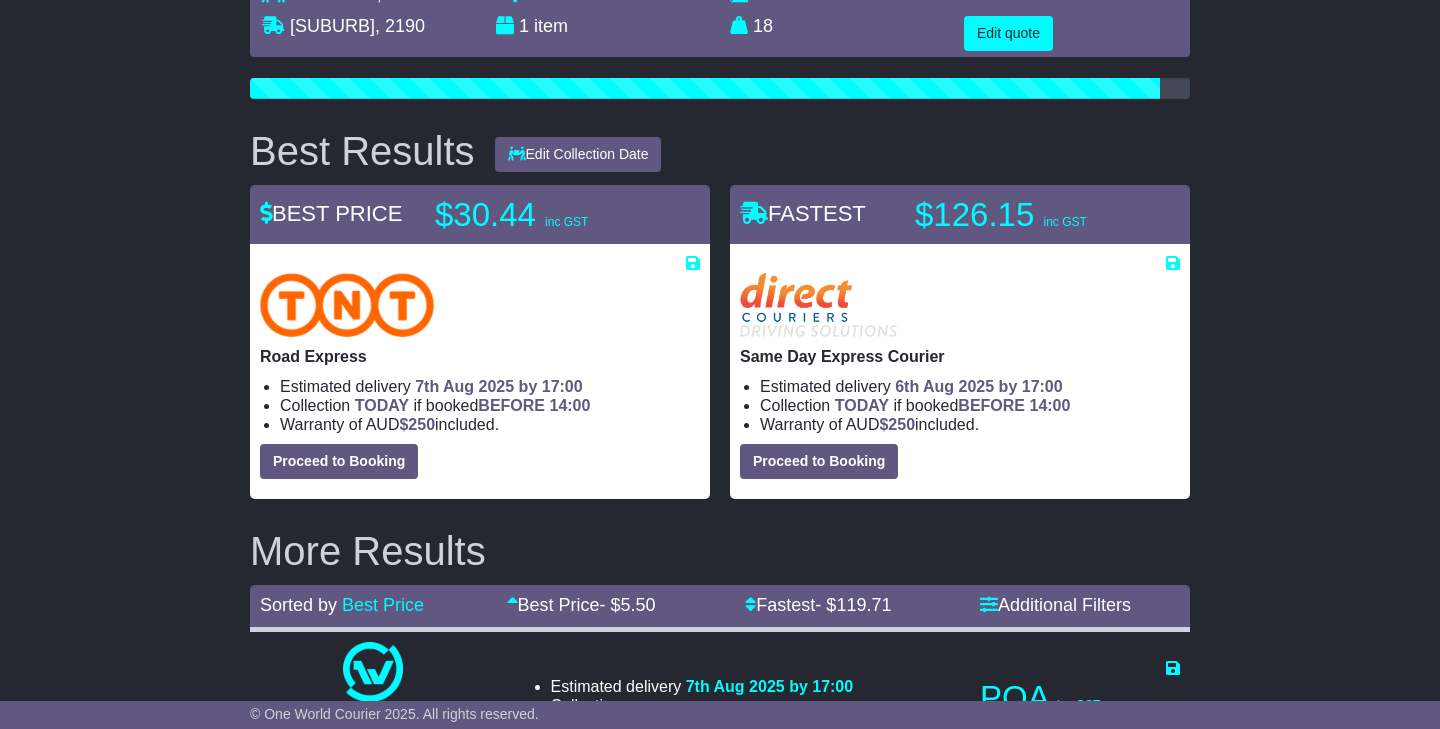 scroll, scrollTop: 166, scrollLeft: 0, axis: vertical 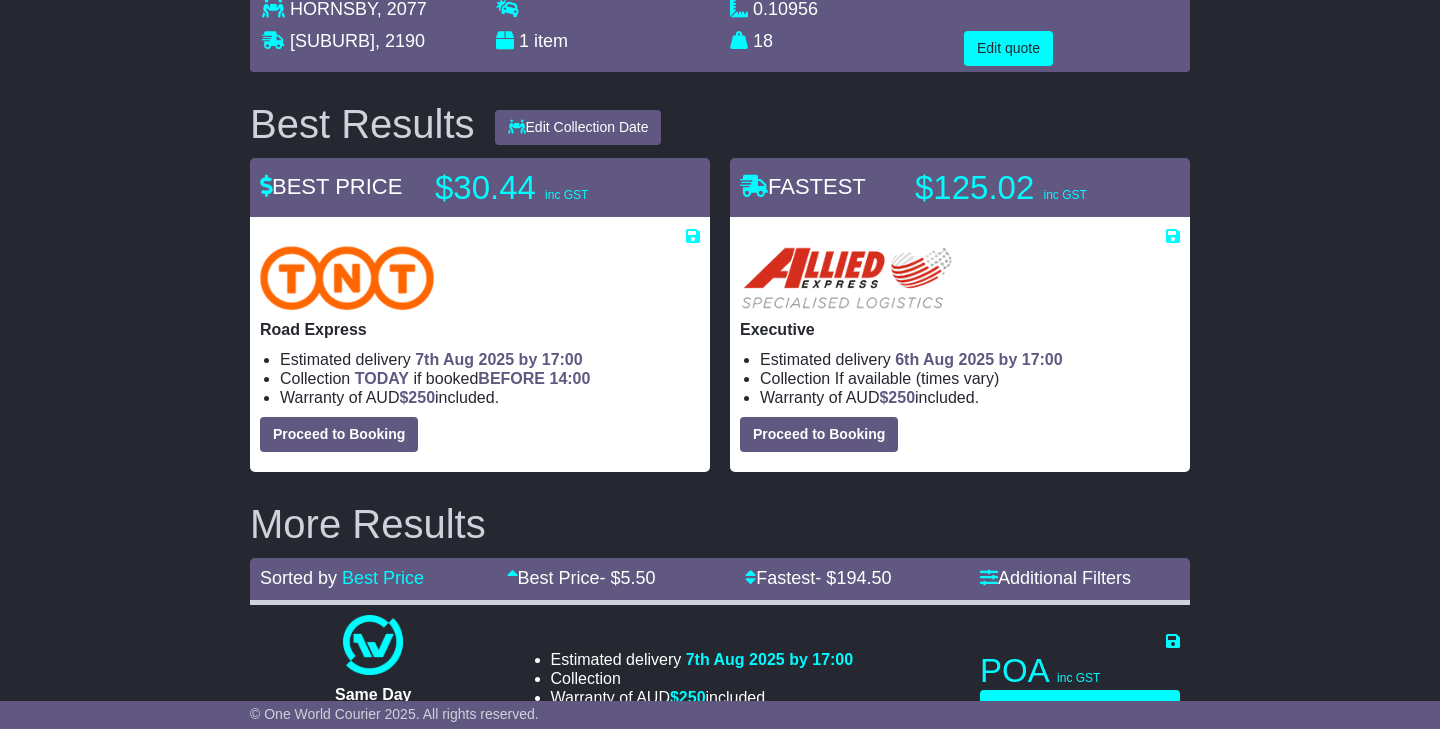 click on "Best Results
Edit Collection Date
[DATE]
[DATE]
[DATE]
[DATE]
[DATE]
Save Quote
×
$" at bounding box center (720, 1973) 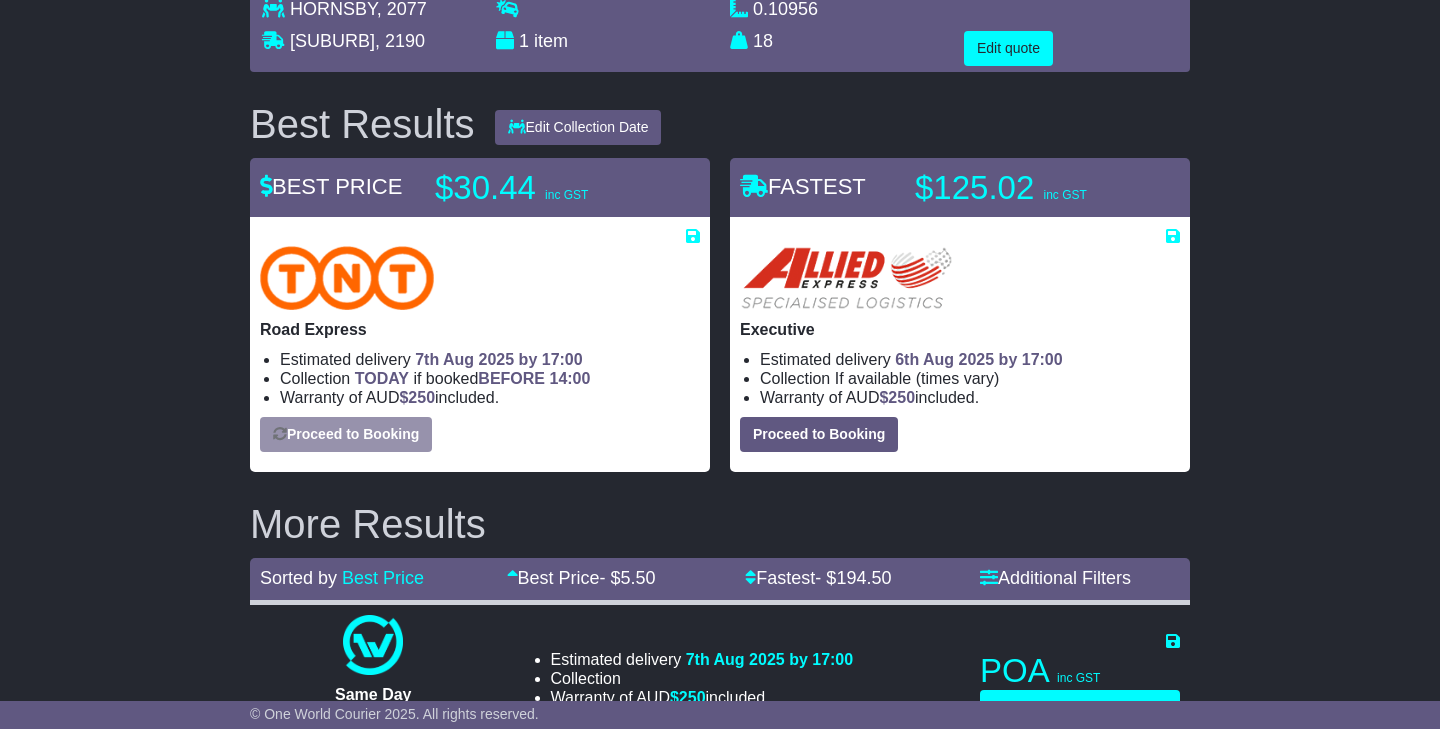 select on "*****" 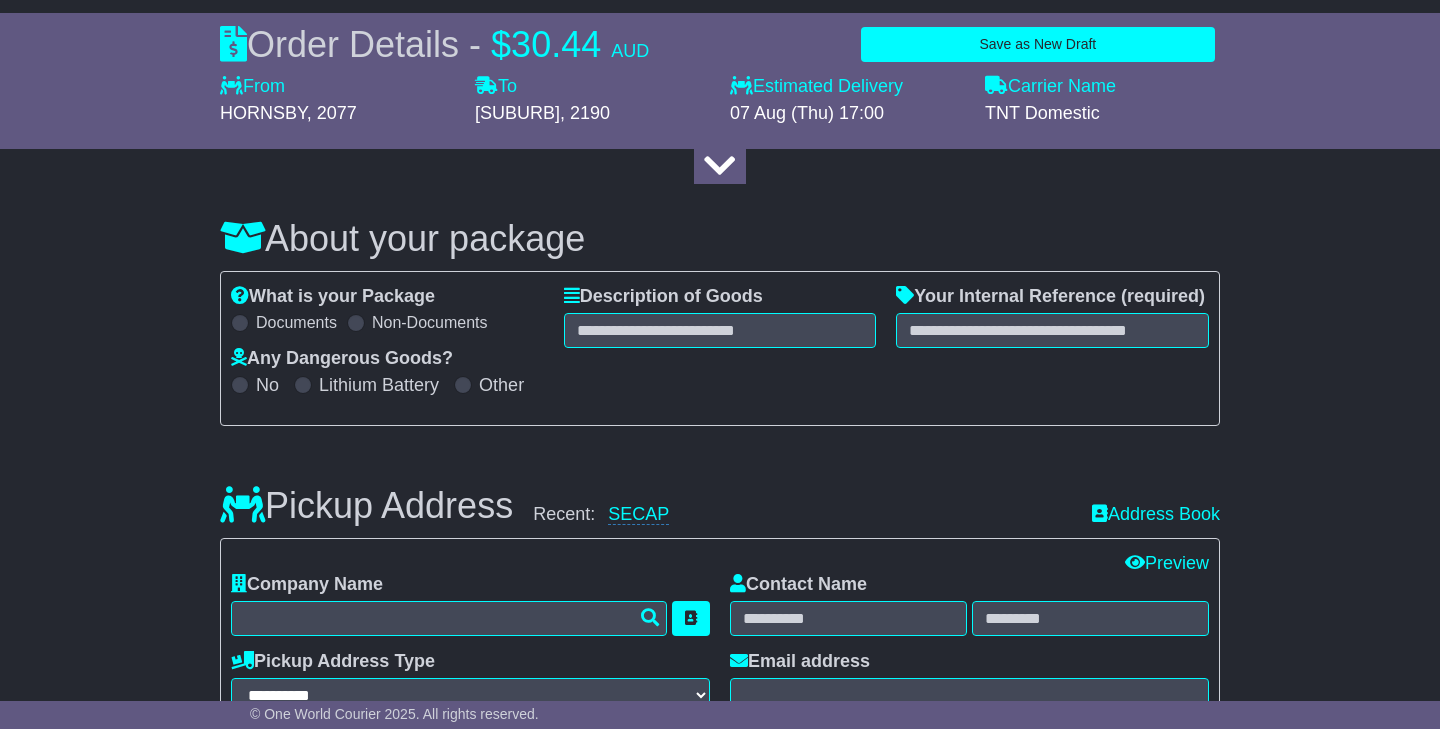 select 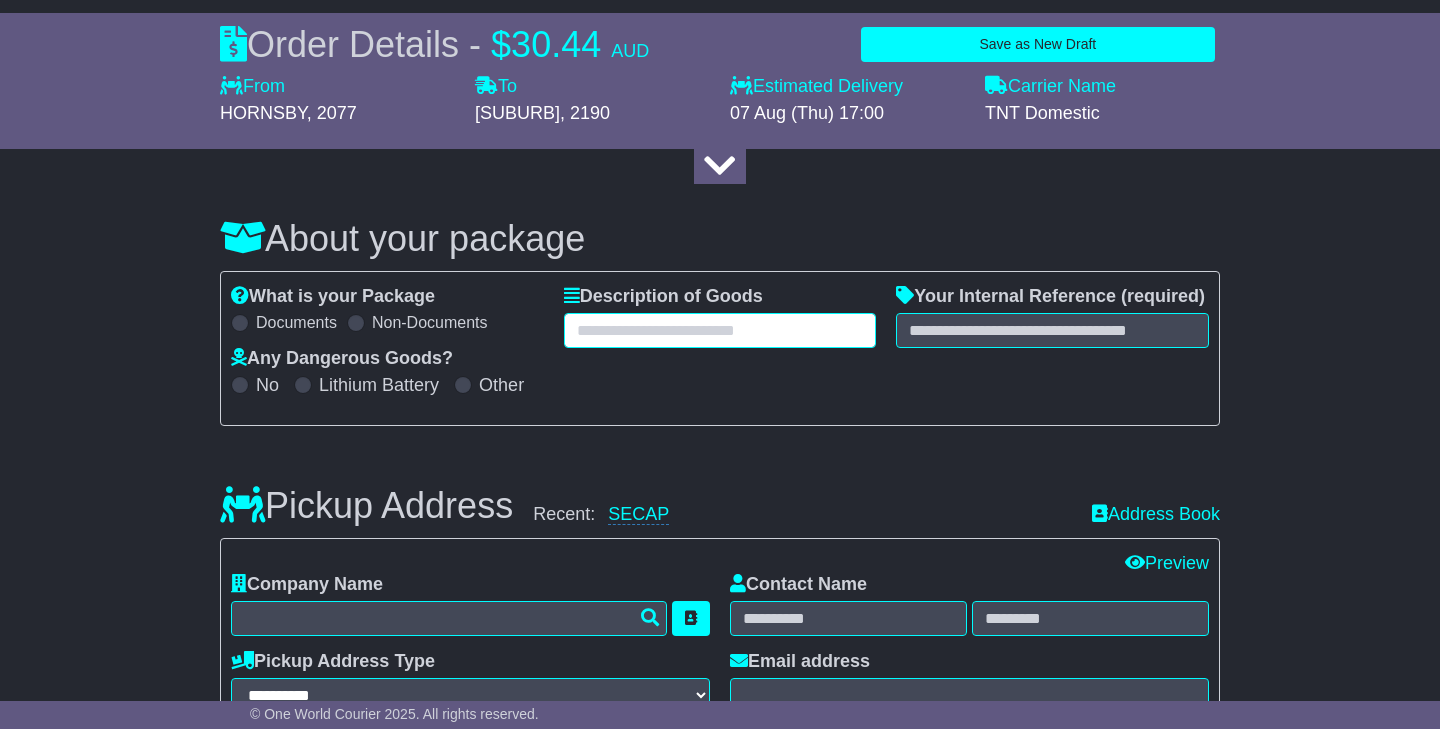 click at bounding box center (720, 330) 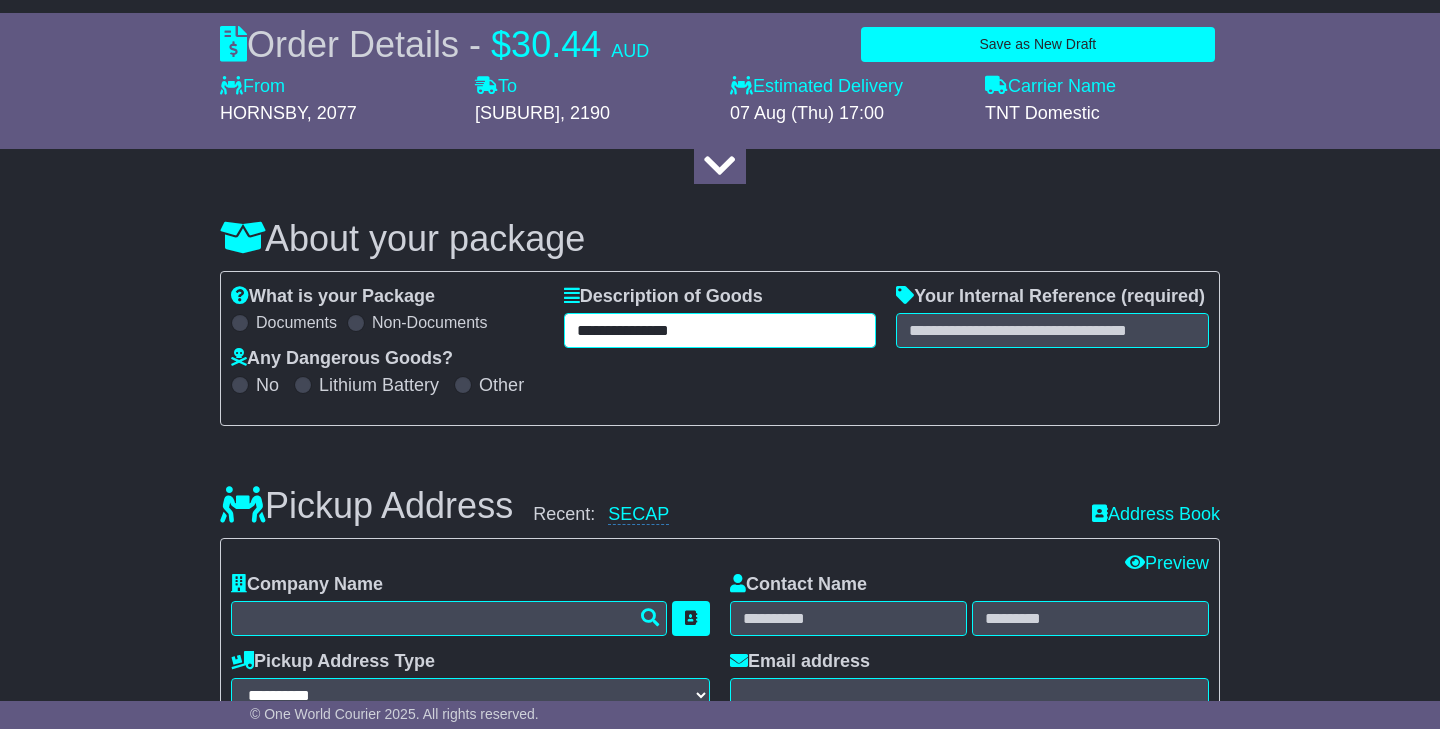 type on "**********" 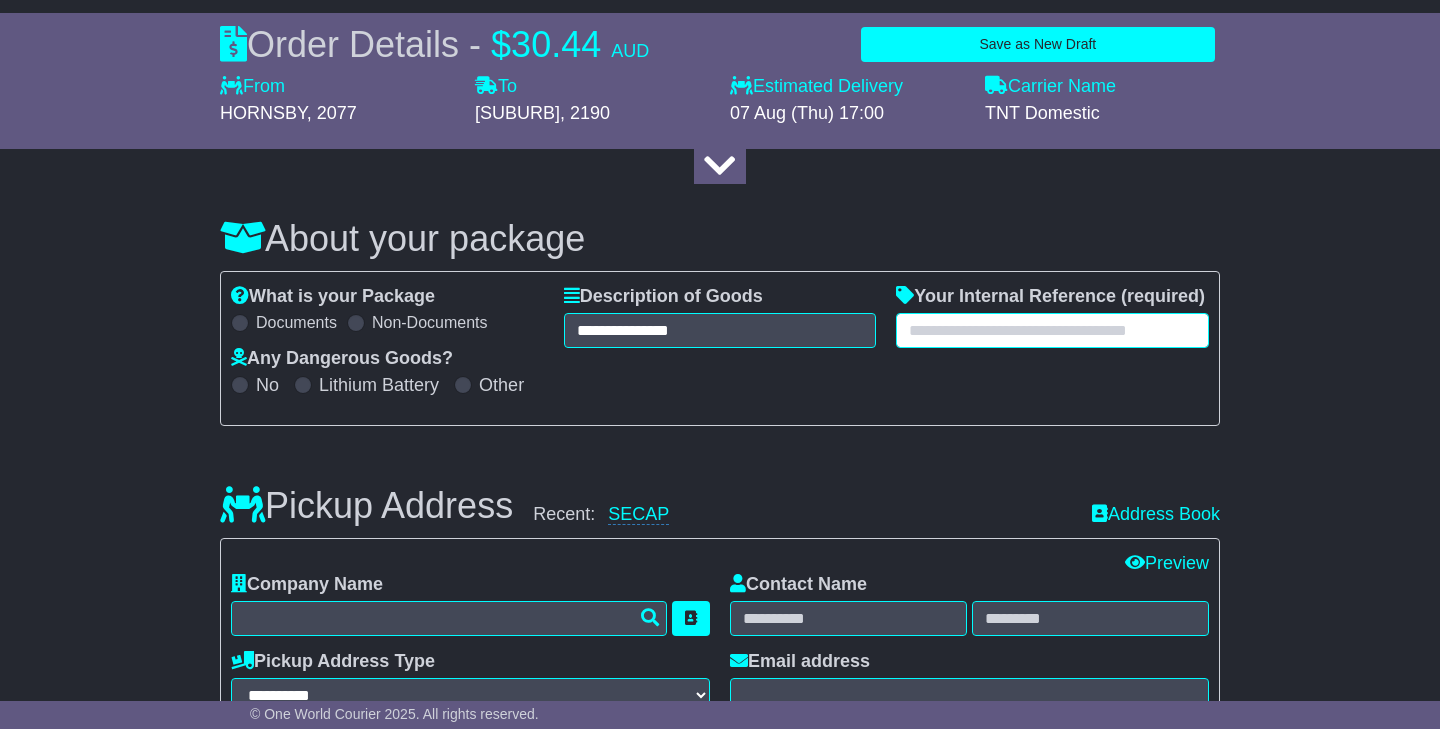 click at bounding box center (1052, 330) 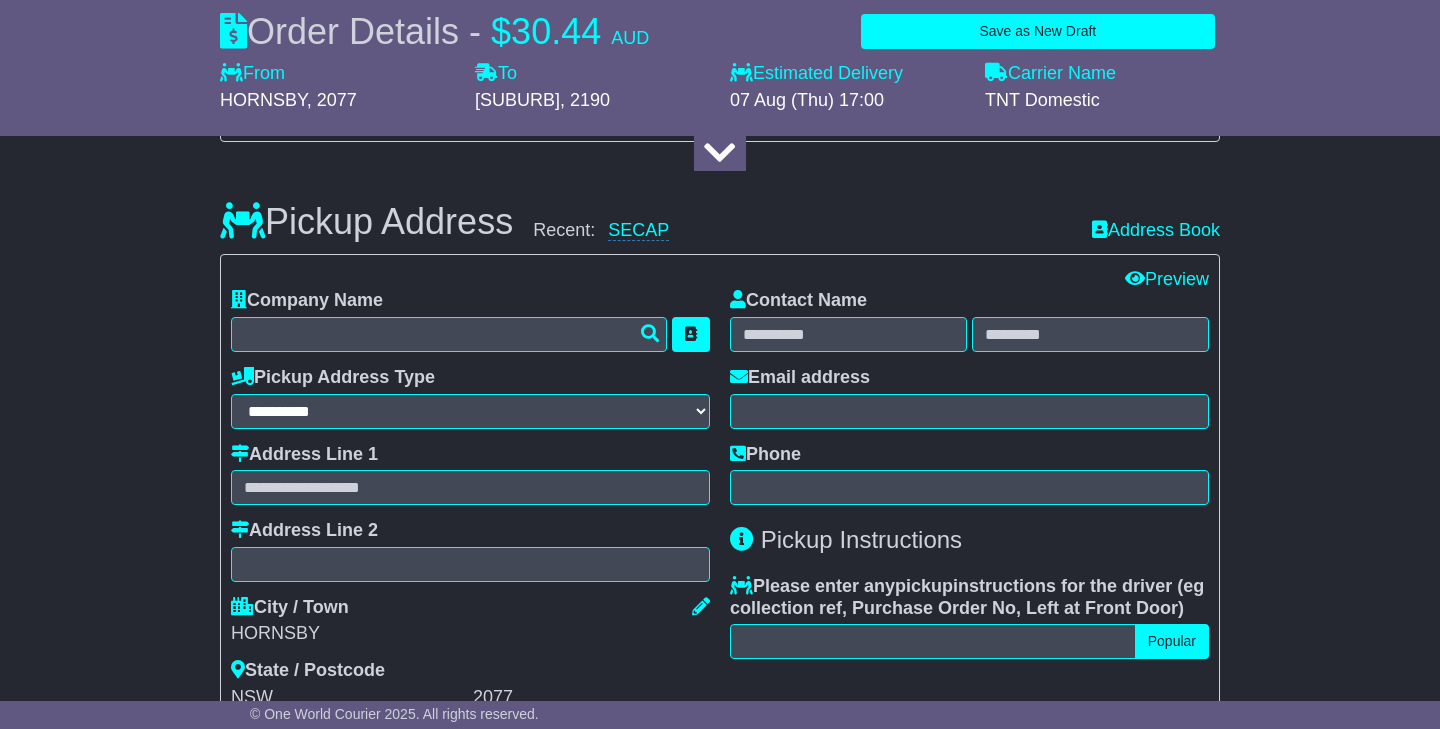 scroll, scrollTop: 471, scrollLeft: 0, axis: vertical 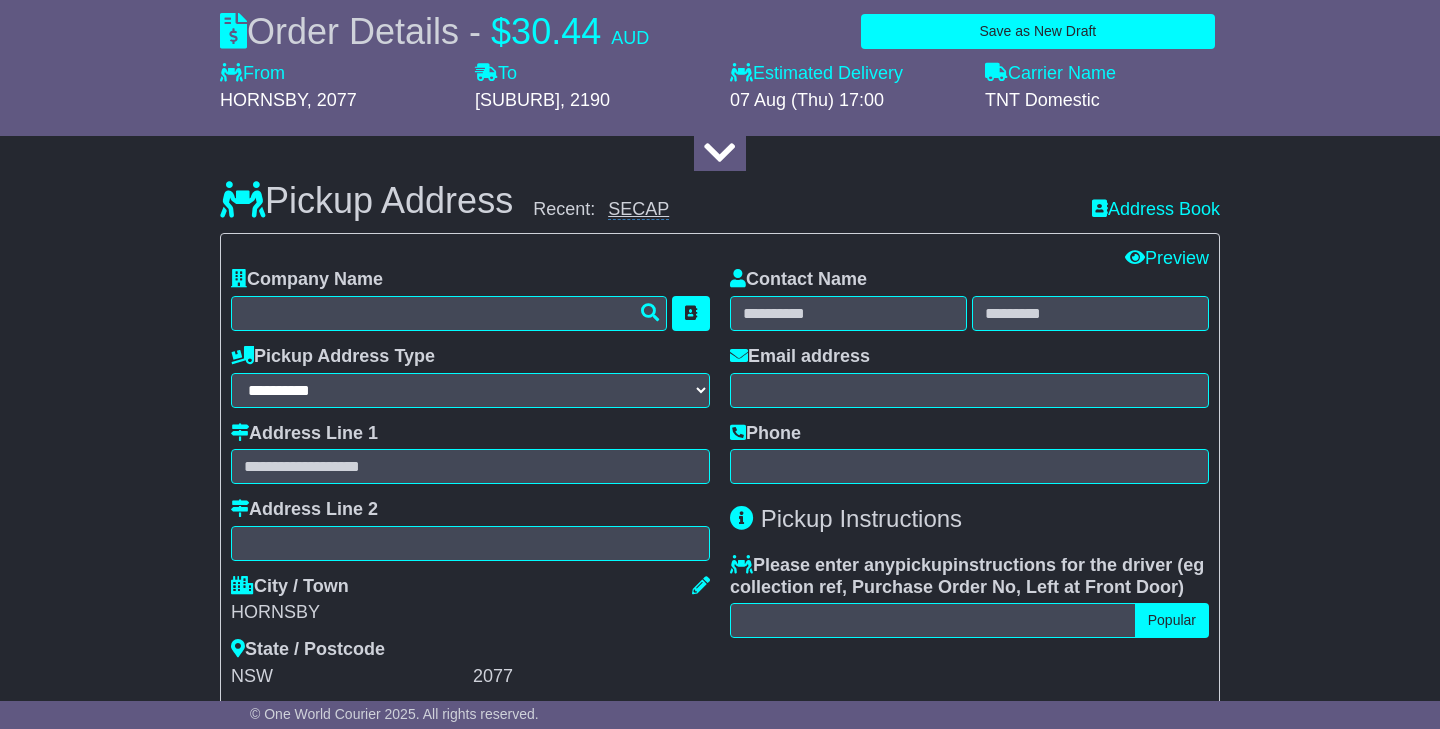 type on "**********" 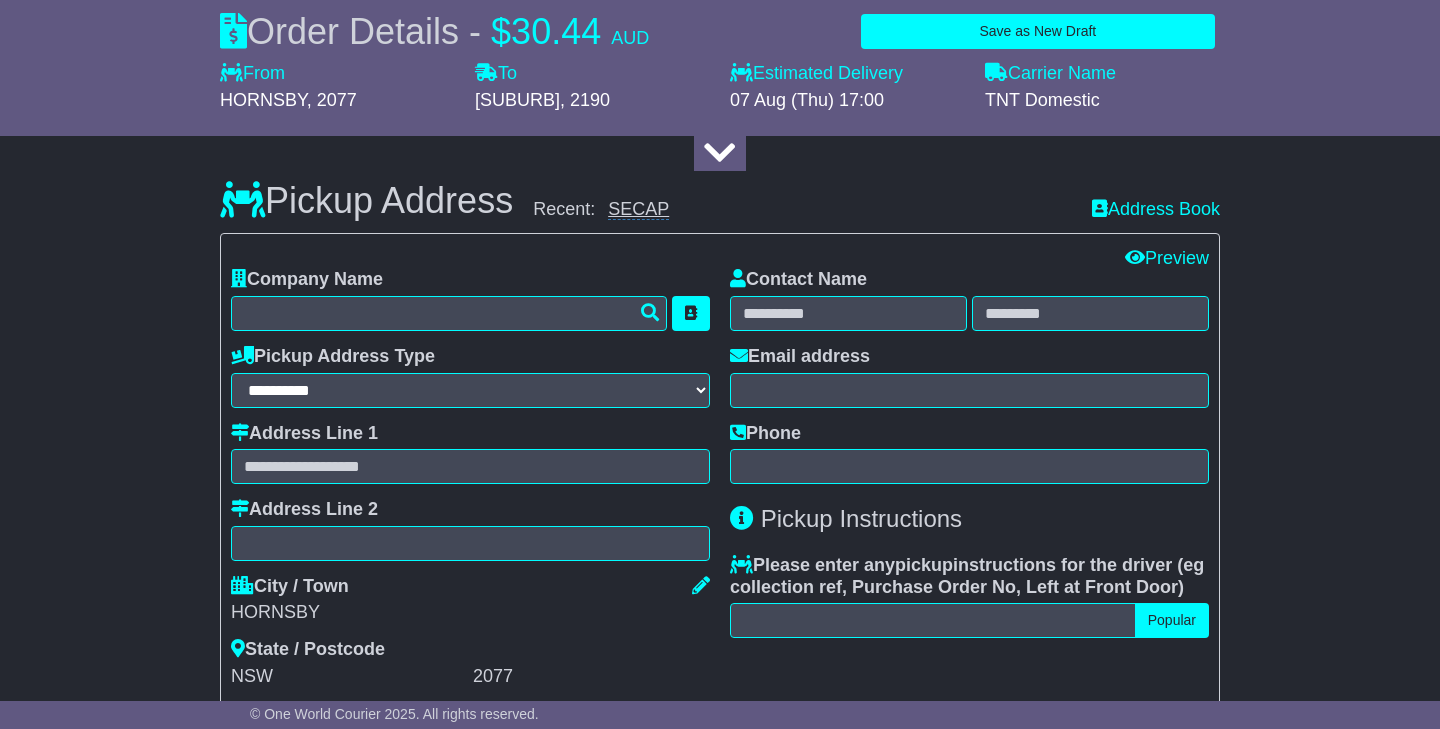 click on "SECAP" at bounding box center (638, 209) 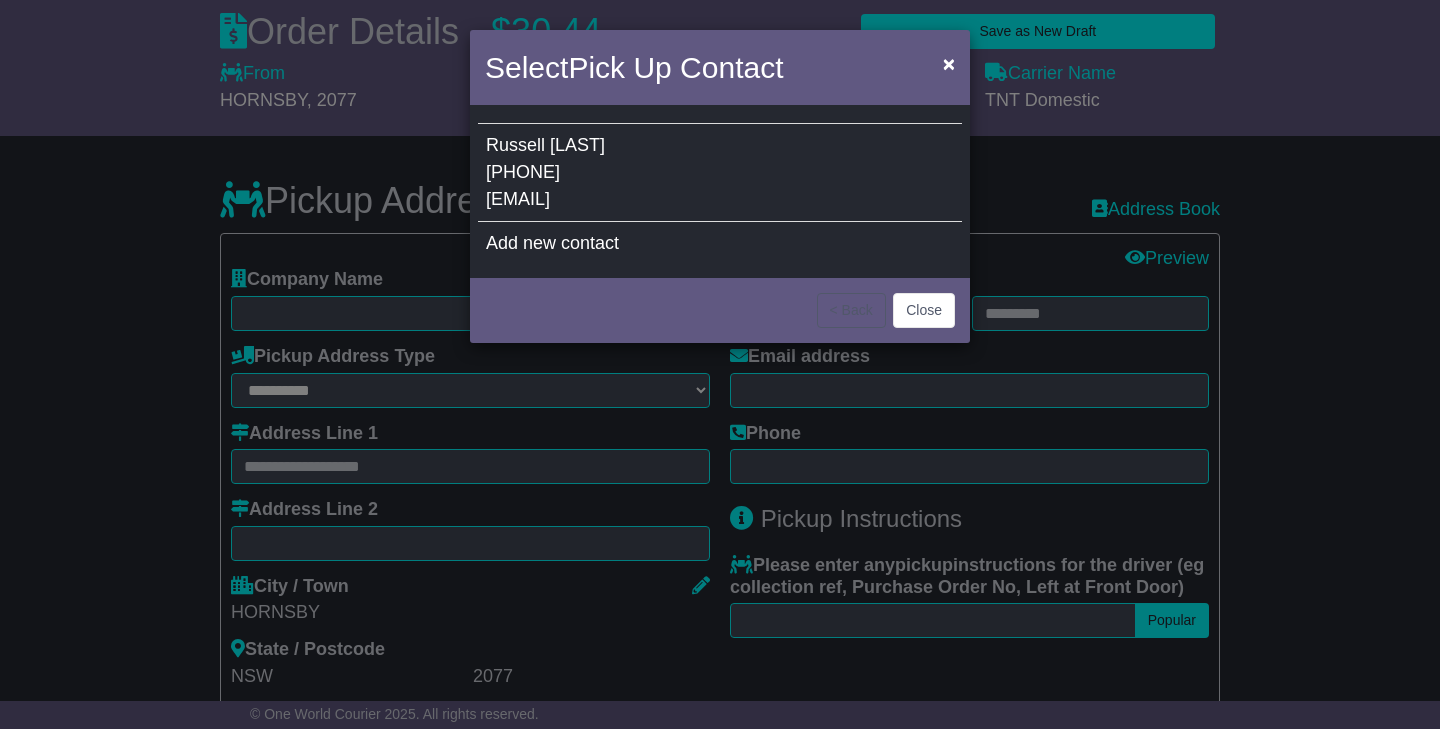 click on "[FIRST] [LAST]
[PHONE]
[EMAIL]" at bounding box center (720, 173) 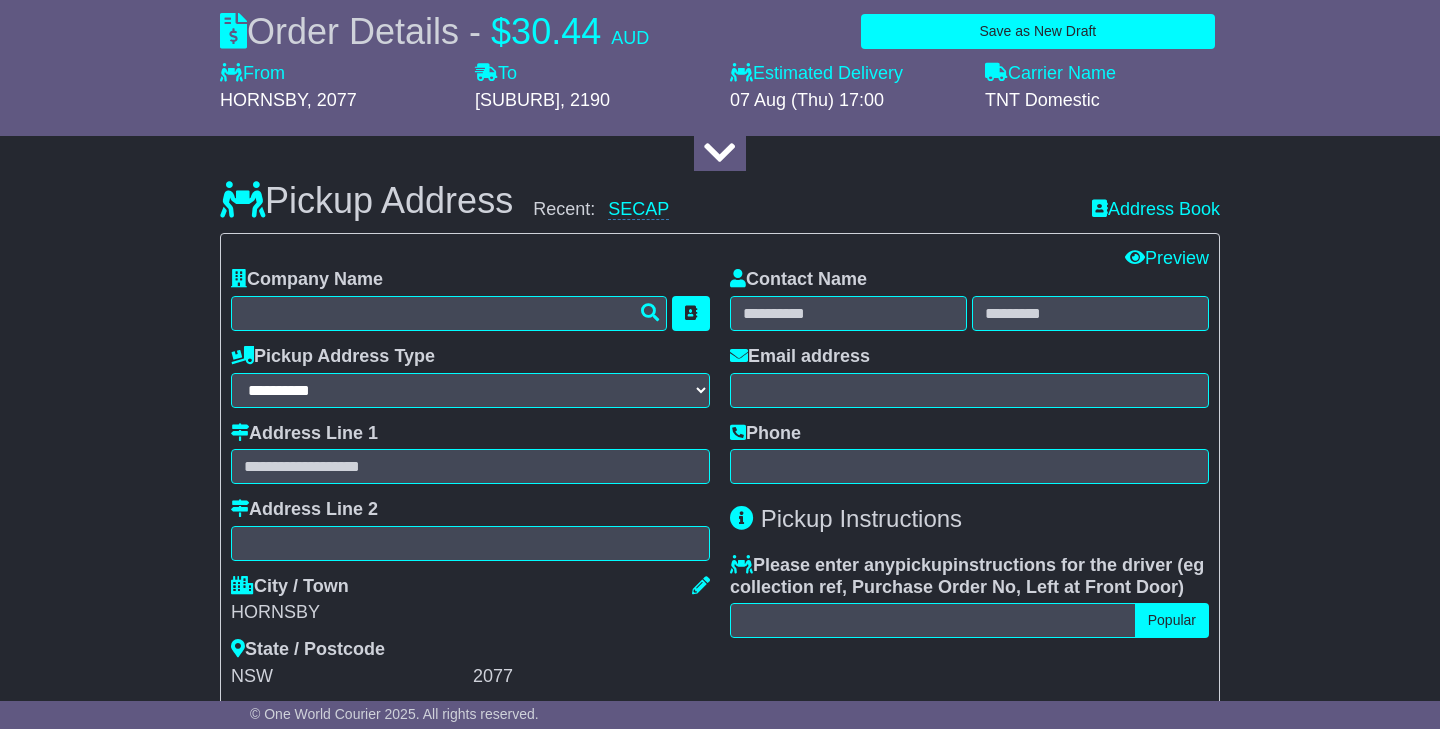 type on "*****" 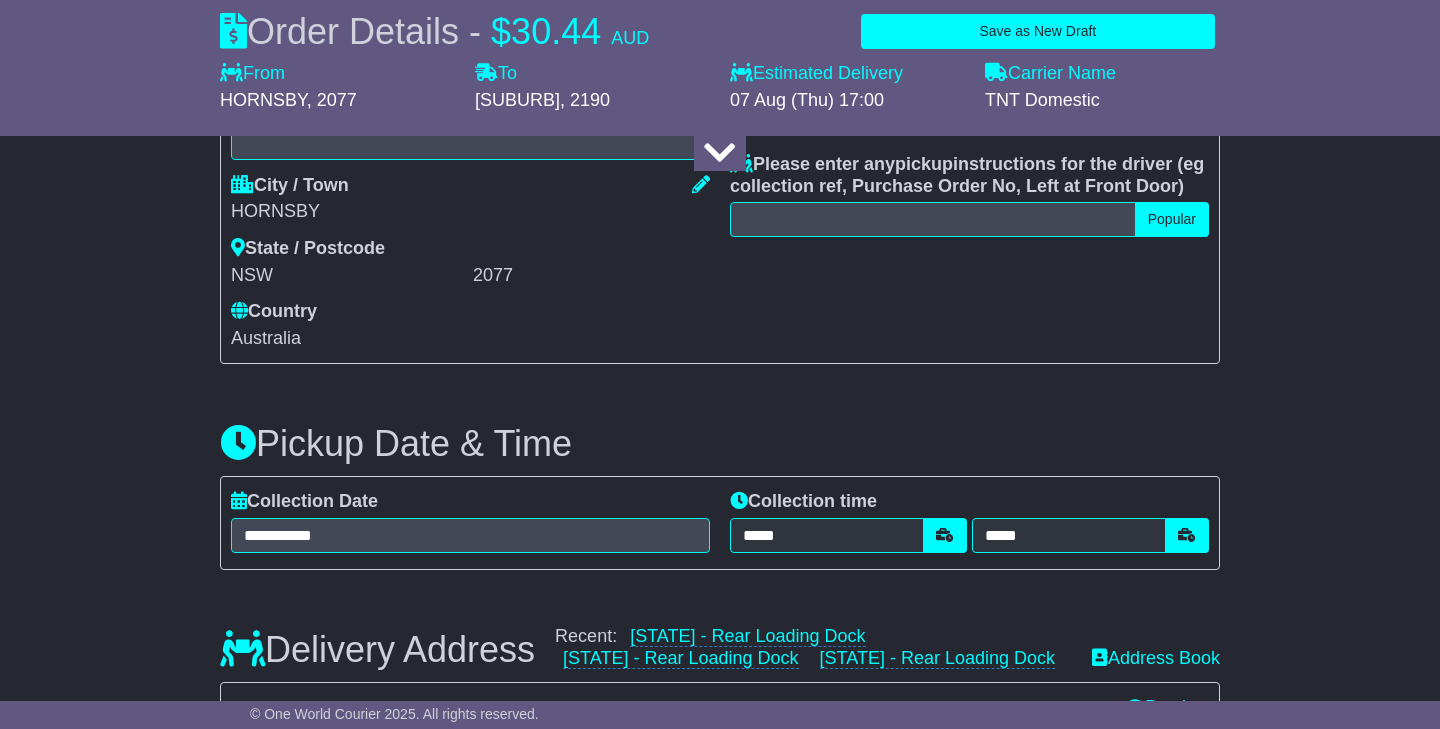 scroll, scrollTop: 868, scrollLeft: 1, axis: both 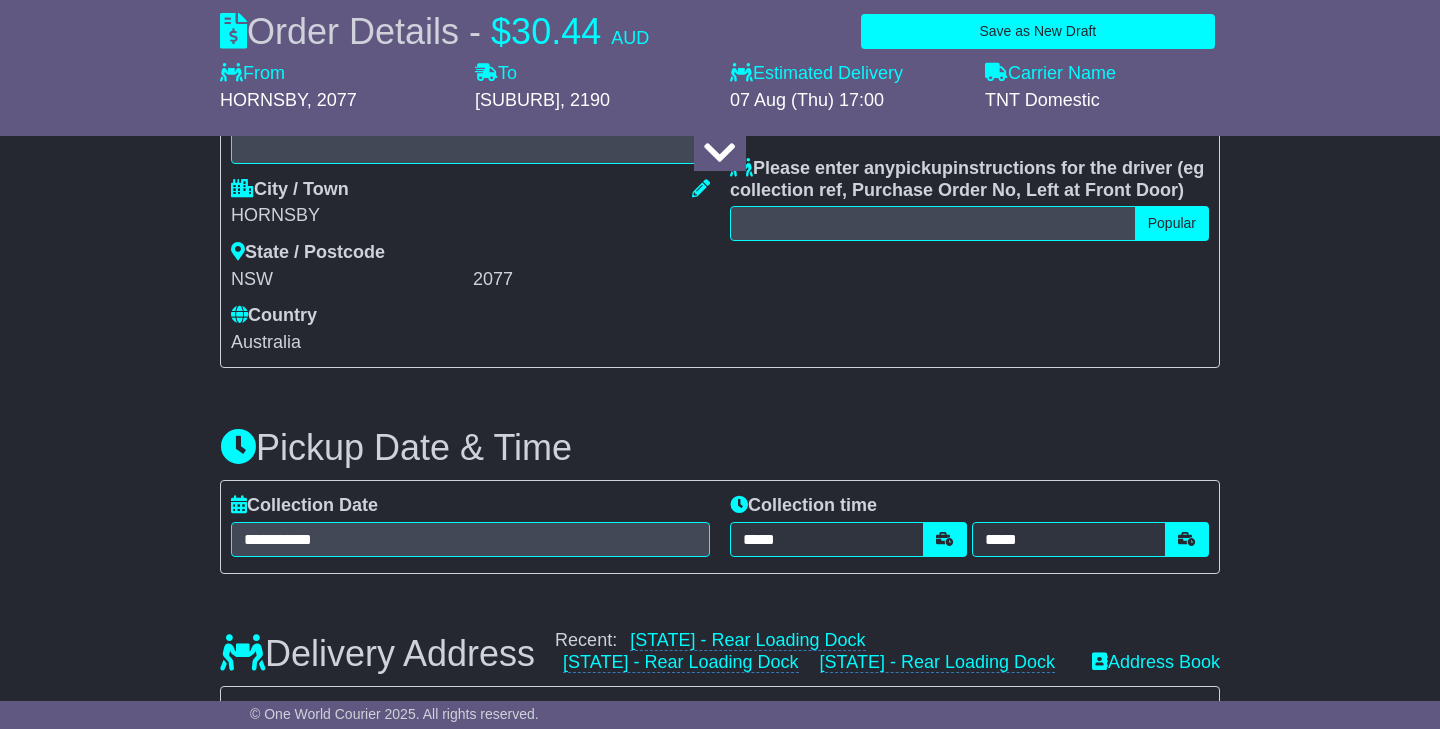 click at bounding box center [1187, 539] 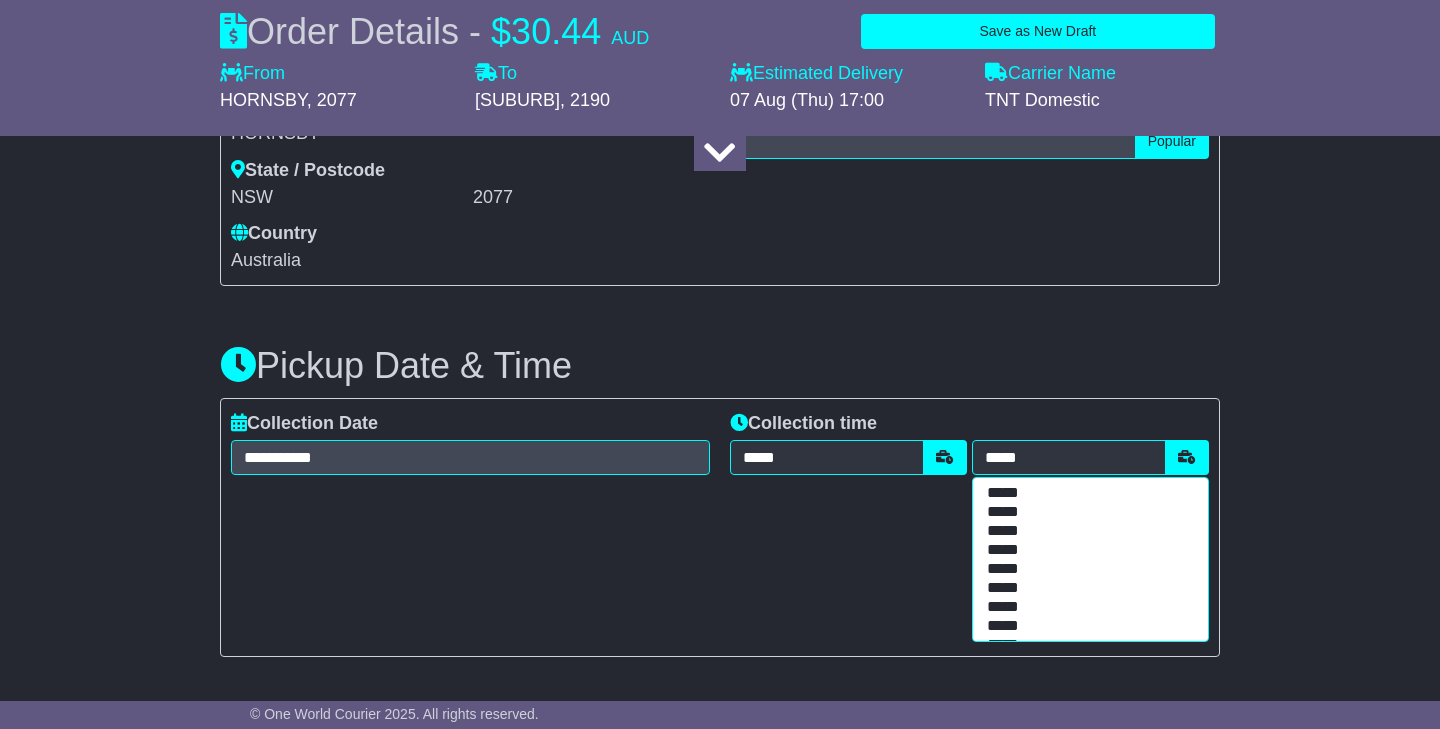 scroll, scrollTop: 950, scrollLeft: 0, axis: vertical 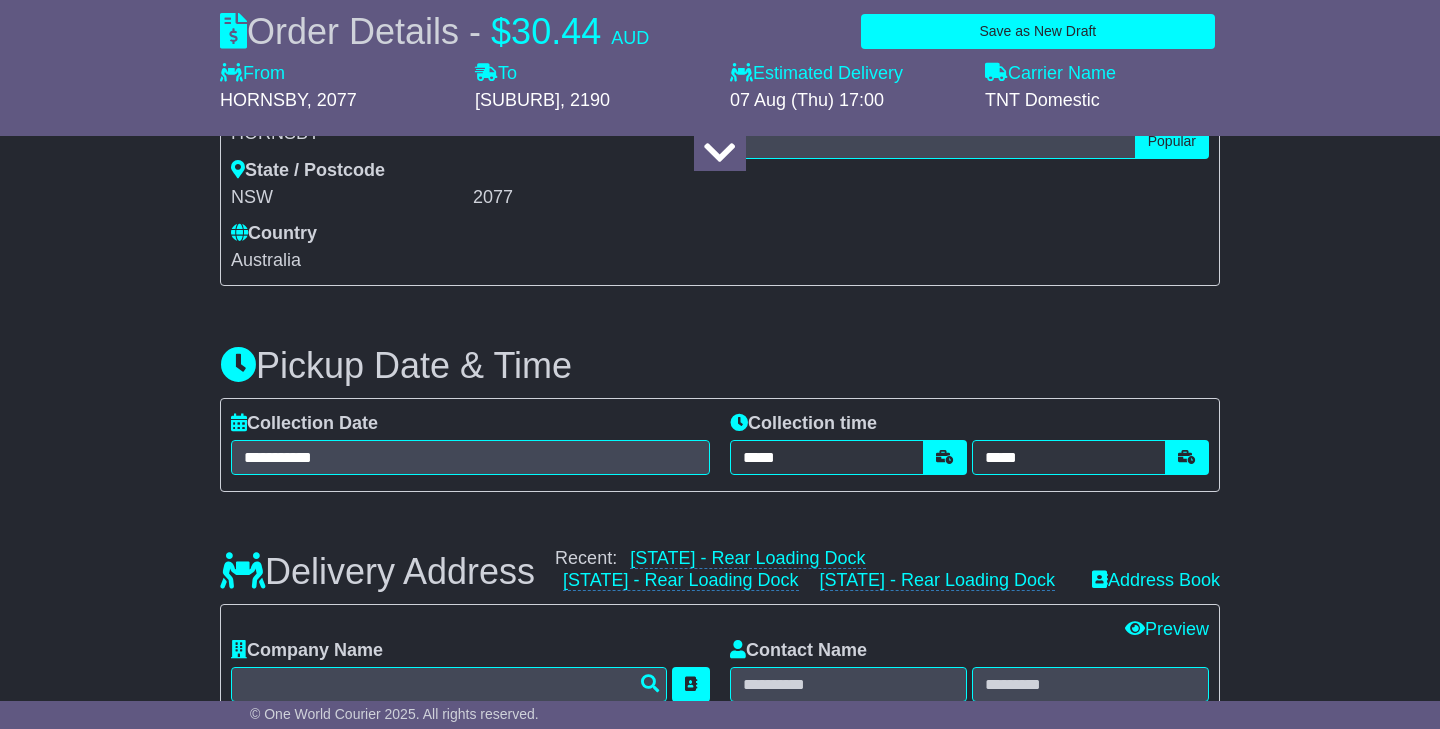 click at bounding box center [945, 457] 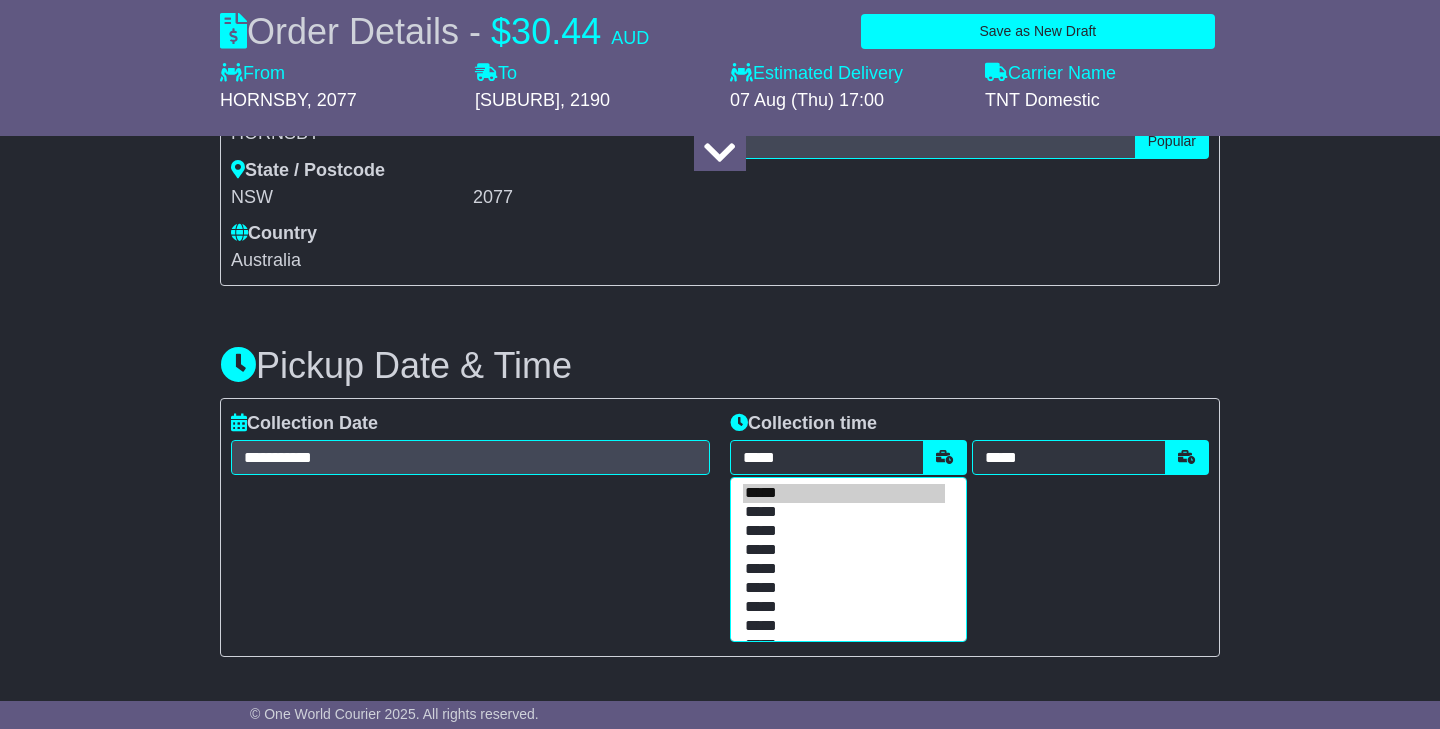 click on "*****" at bounding box center [844, 512] 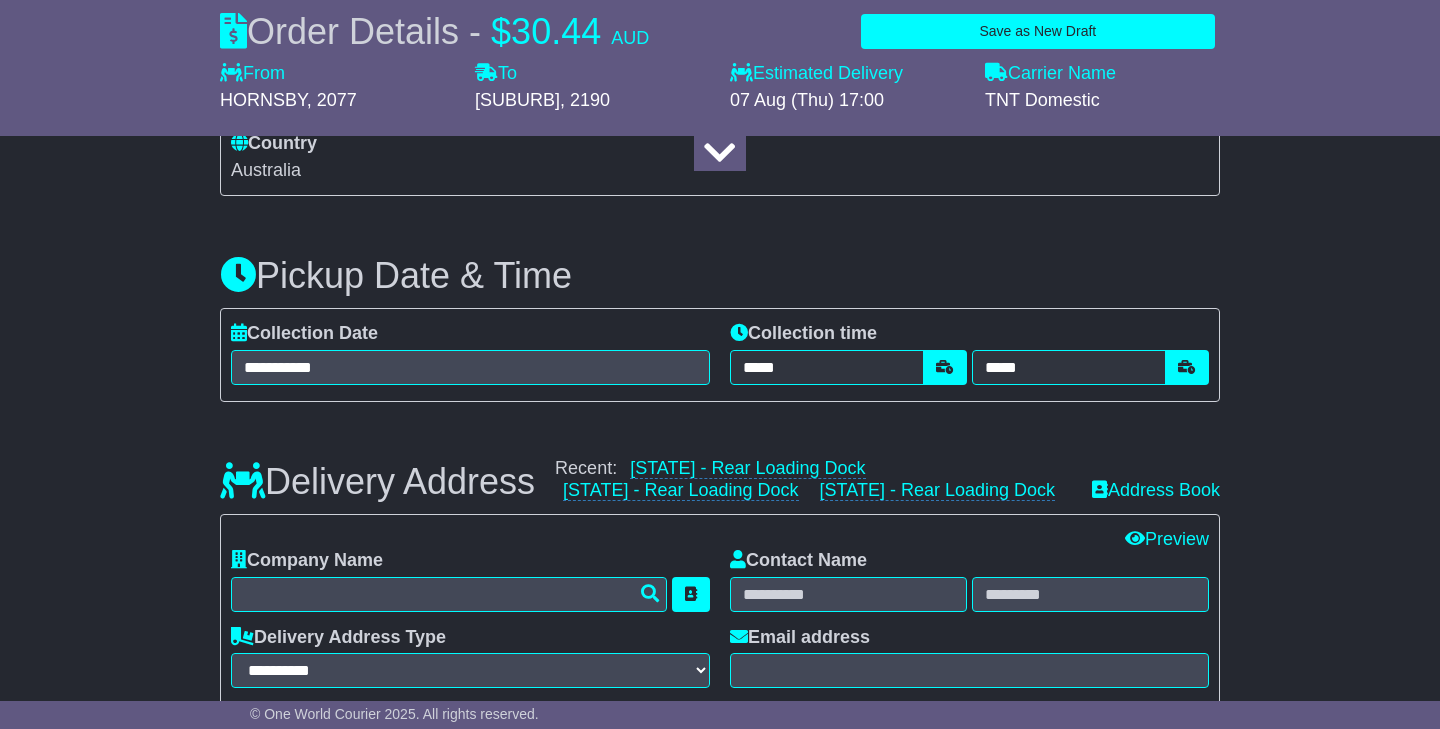 scroll, scrollTop: 1044, scrollLeft: 0, axis: vertical 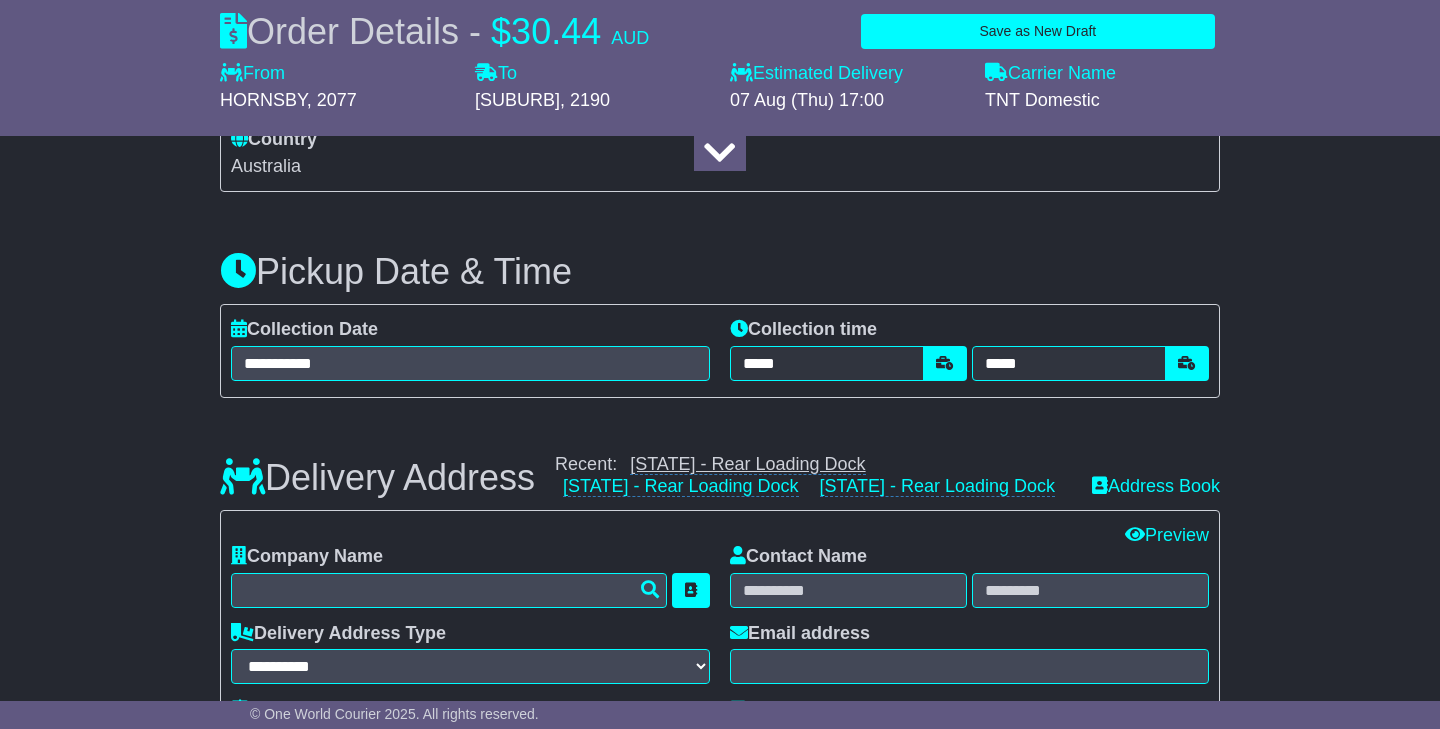 click on "[STATE] - Rear Loading Dock" at bounding box center [747, 464] 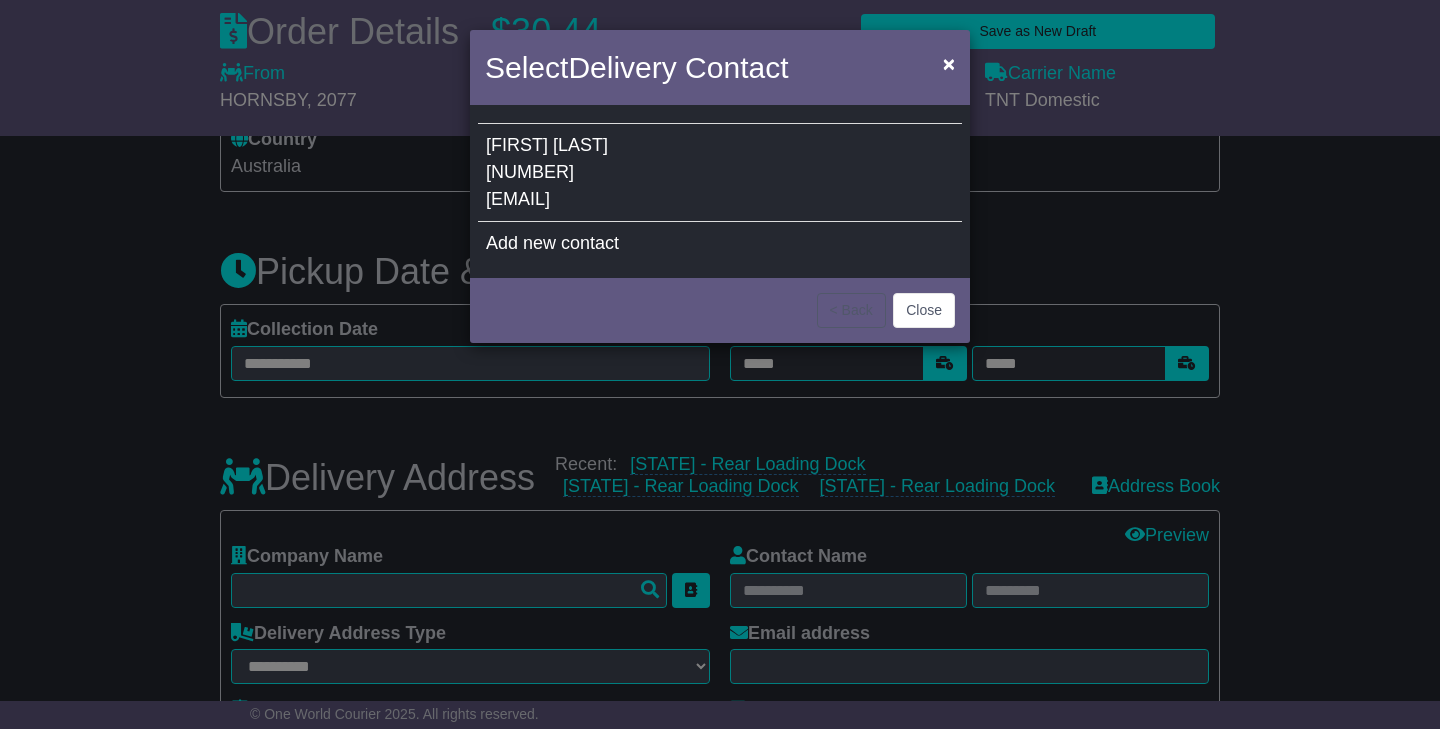 click on "[FIRST] [LAST]
[NUMBER]
[EMAIL]" at bounding box center [720, 173] 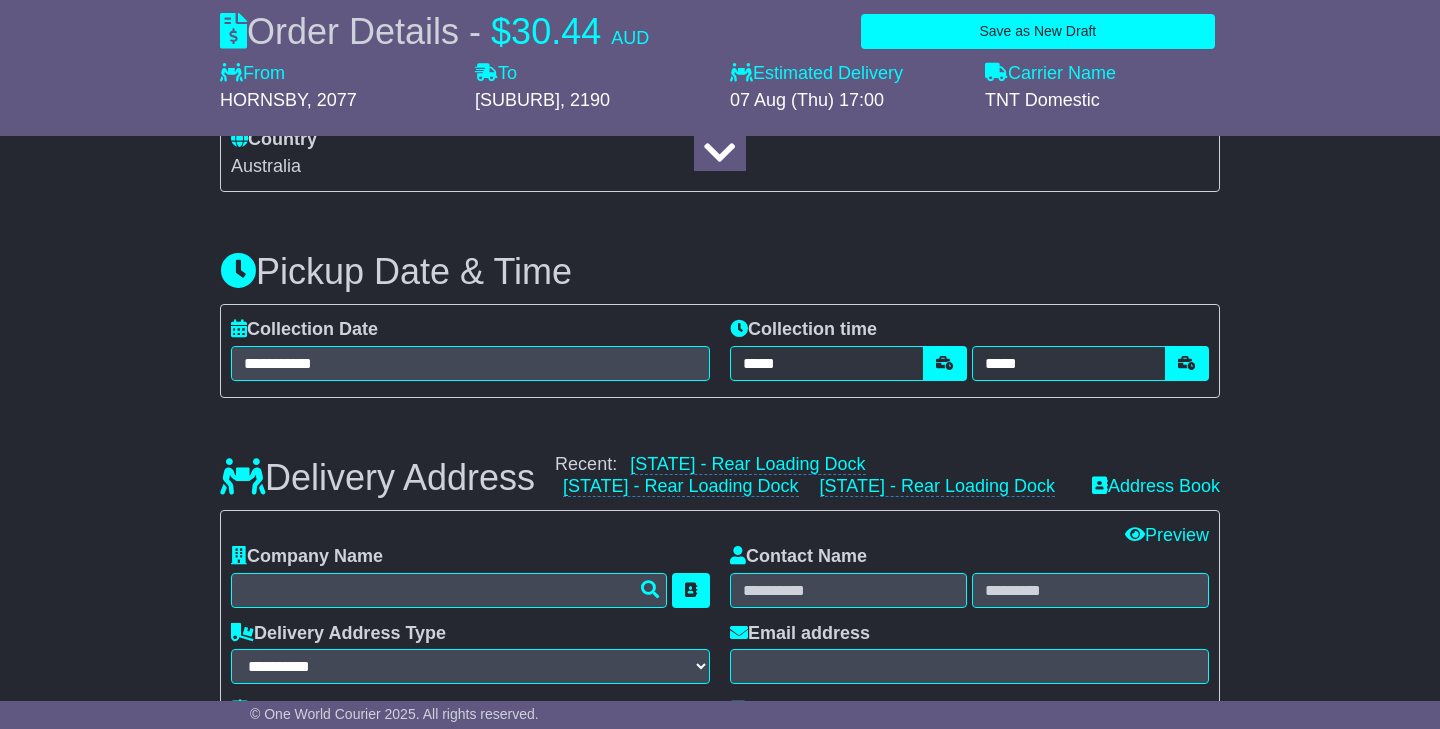 type on "**********" 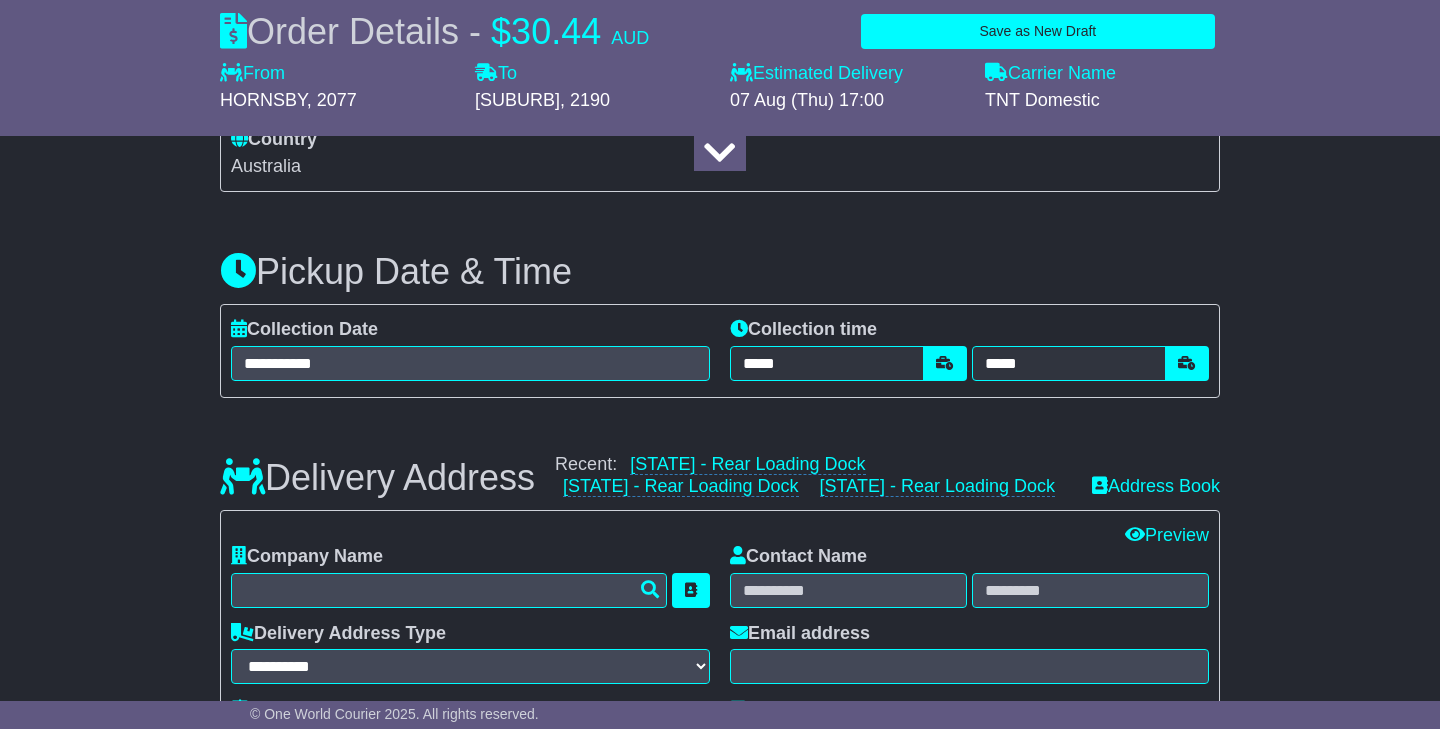 type on "**********" 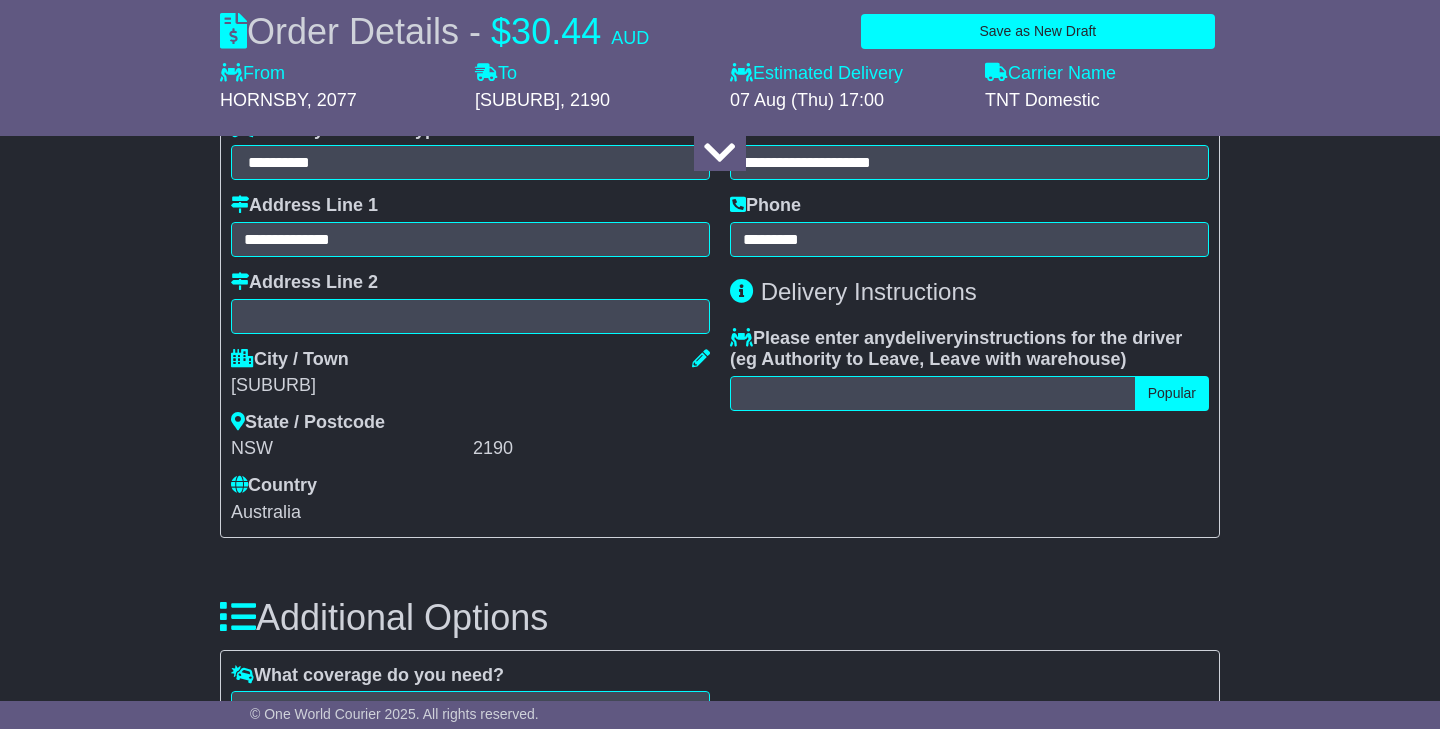 scroll, scrollTop: 1656, scrollLeft: 0, axis: vertical 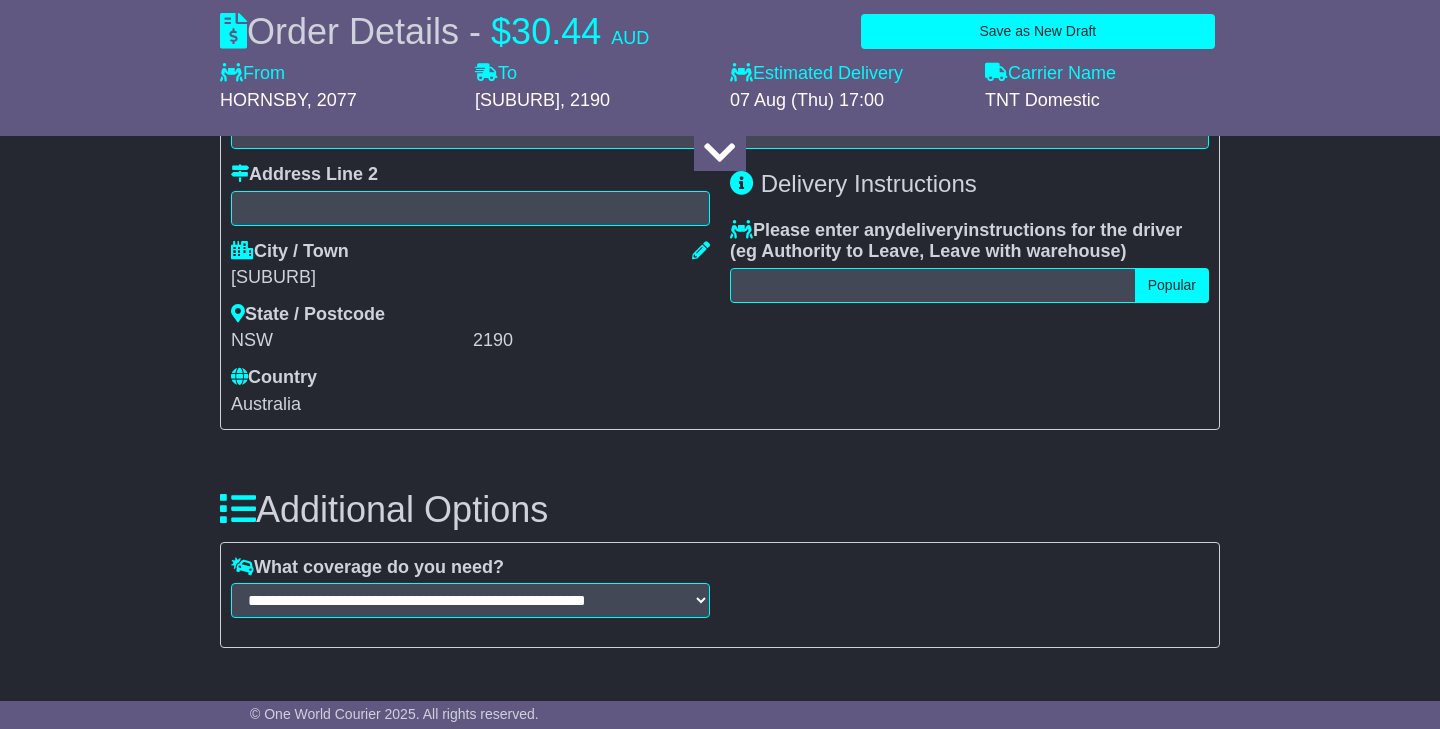 click on "Popular" at bounding box center (1172, 285) 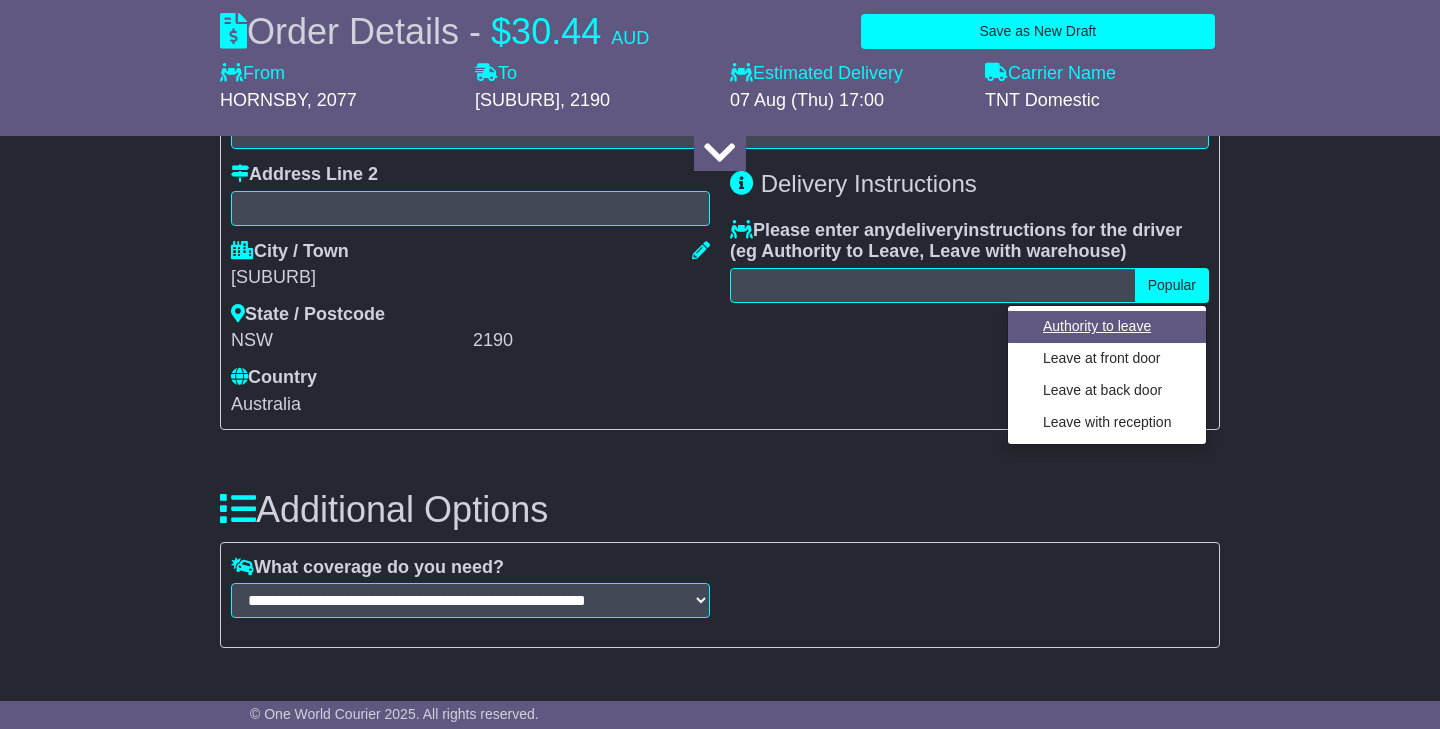 click on "Authority to leave" at bounding box center [1107, 326] 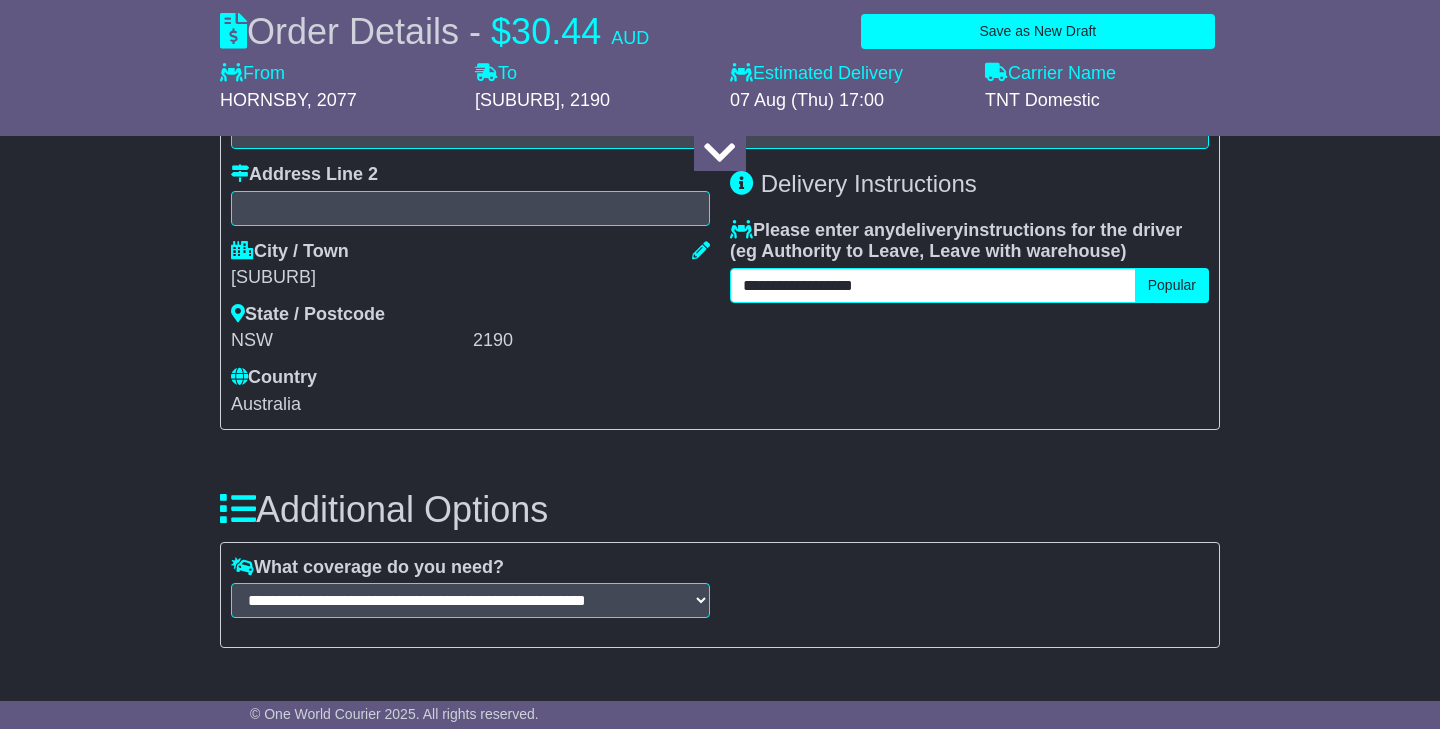 click on "**********" at bounding box center [933, 285] 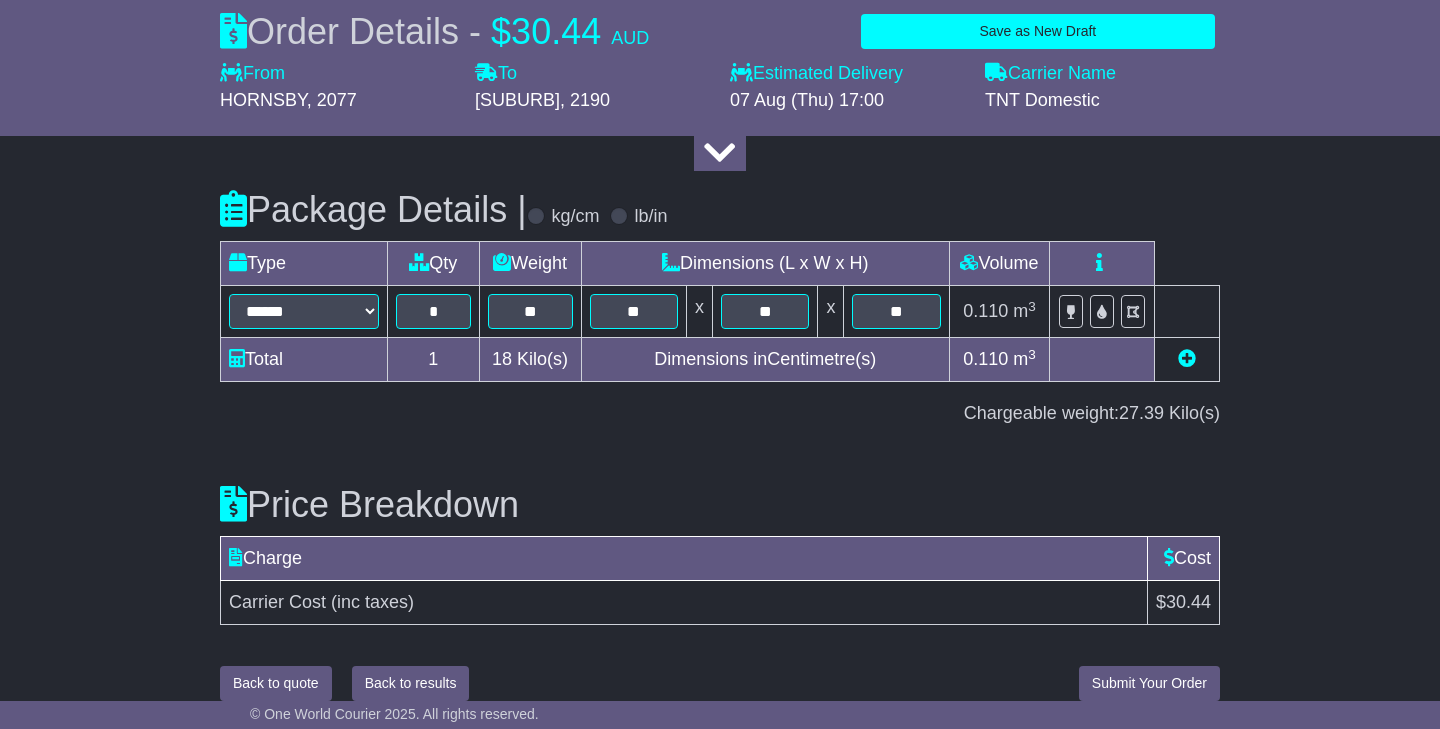 type on "**********" 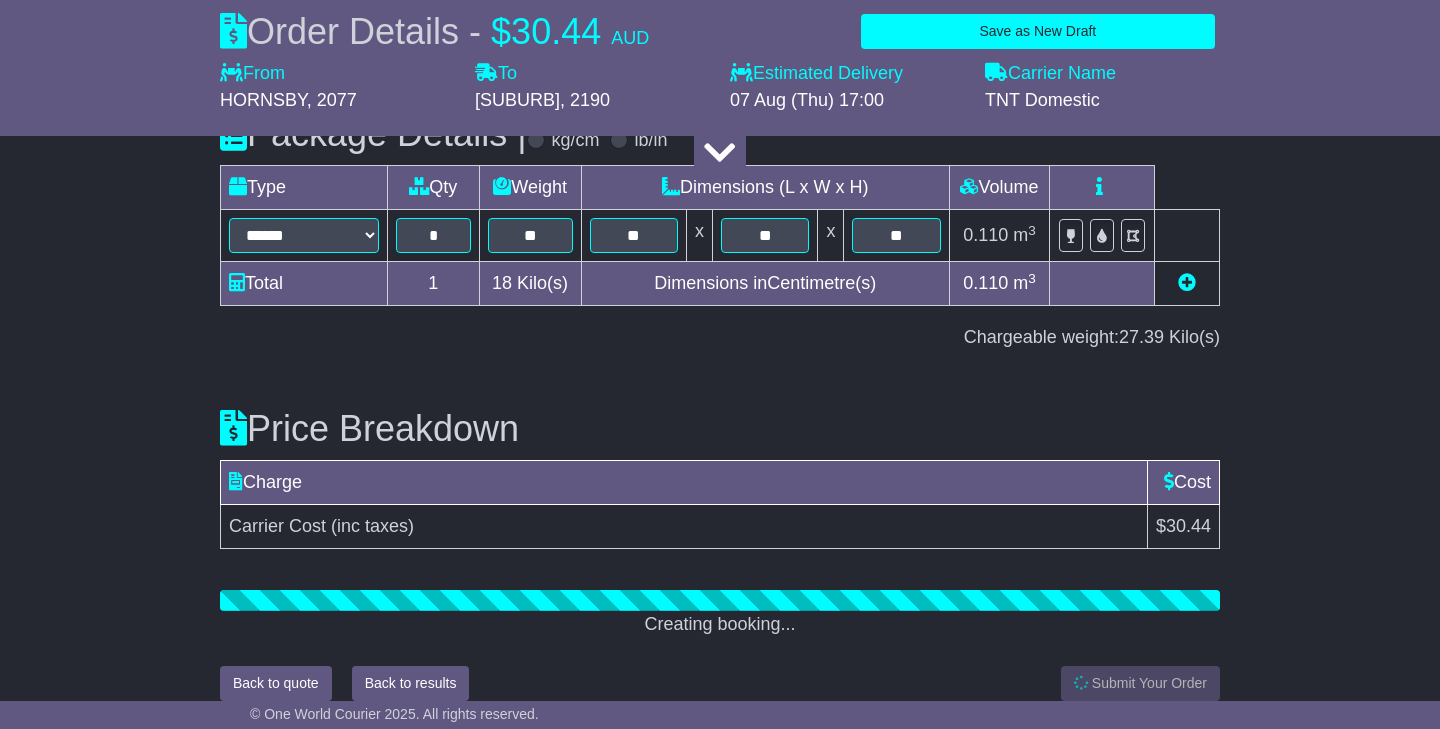 scroll, scrollTop: 2437, scrollLeft: 0, axis: vertical 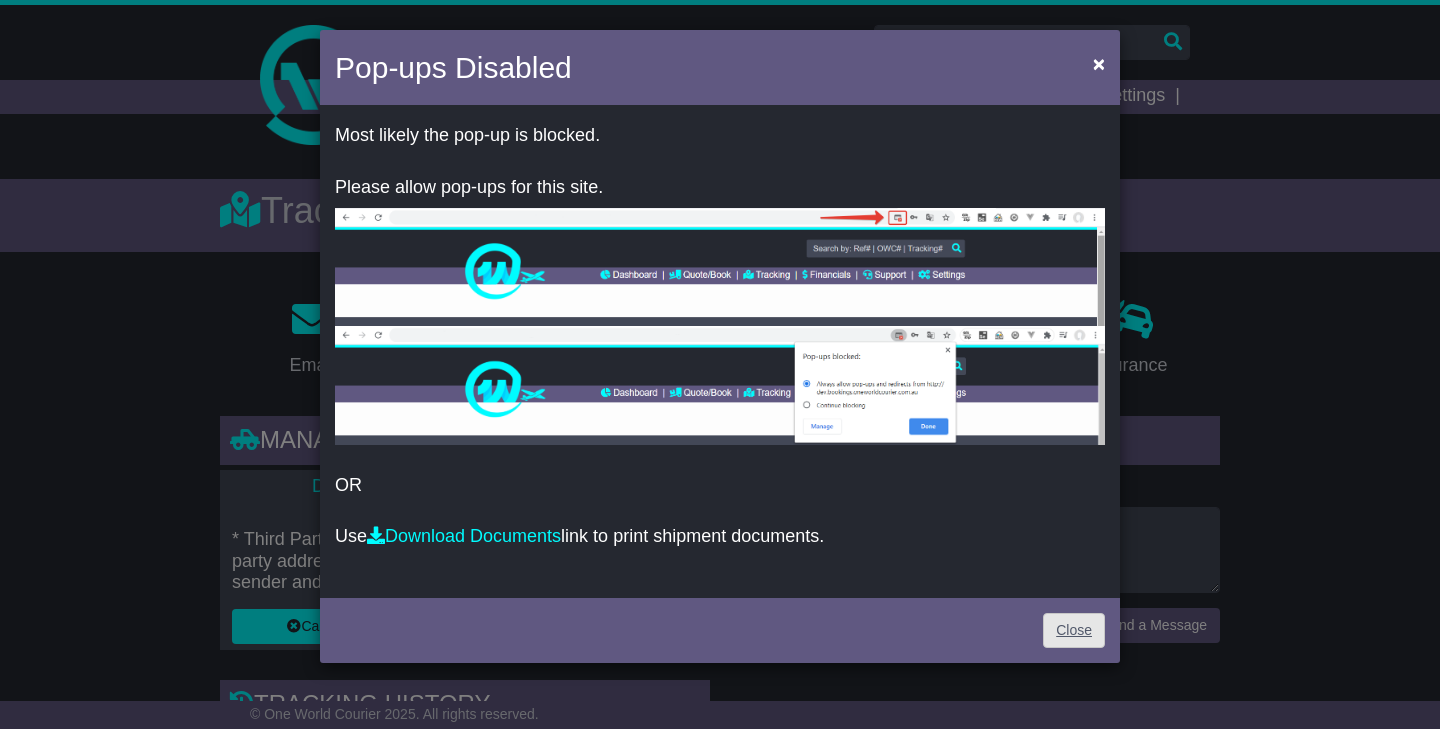 click on "Close" at bounding box center [1074, 630] 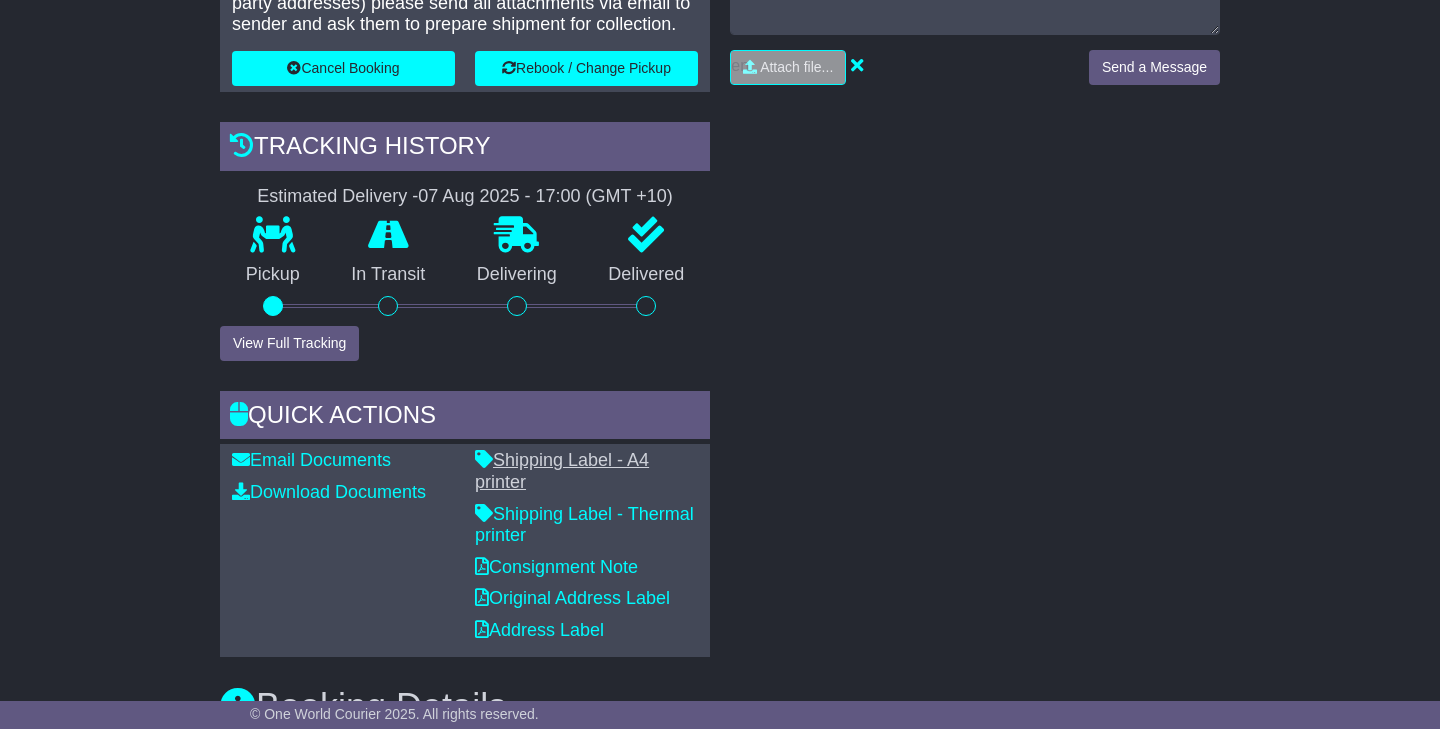 scroll, scrollTop: 561, scrollLeft: 0, axis: vertical 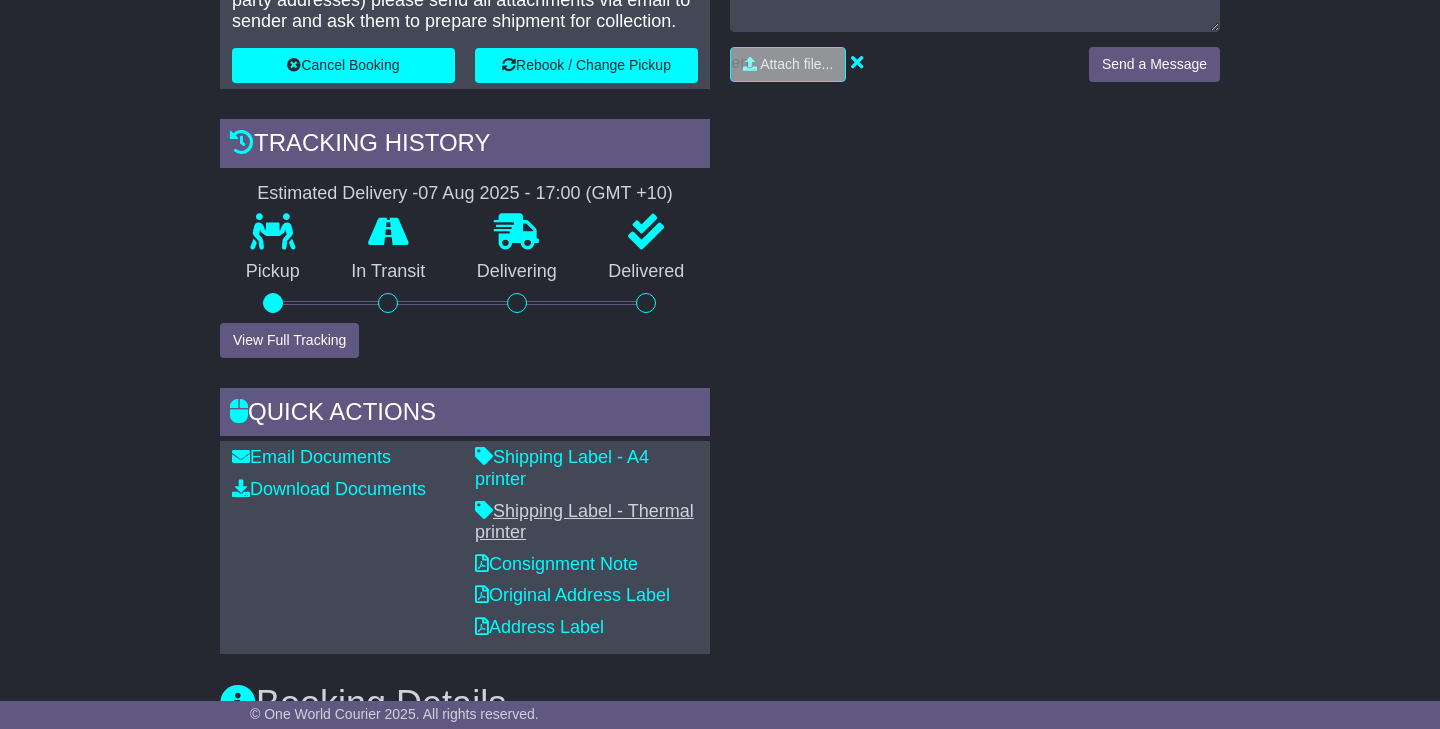 click on "Shipping Label - Thermal printer" at bounding box center [584, 522] 